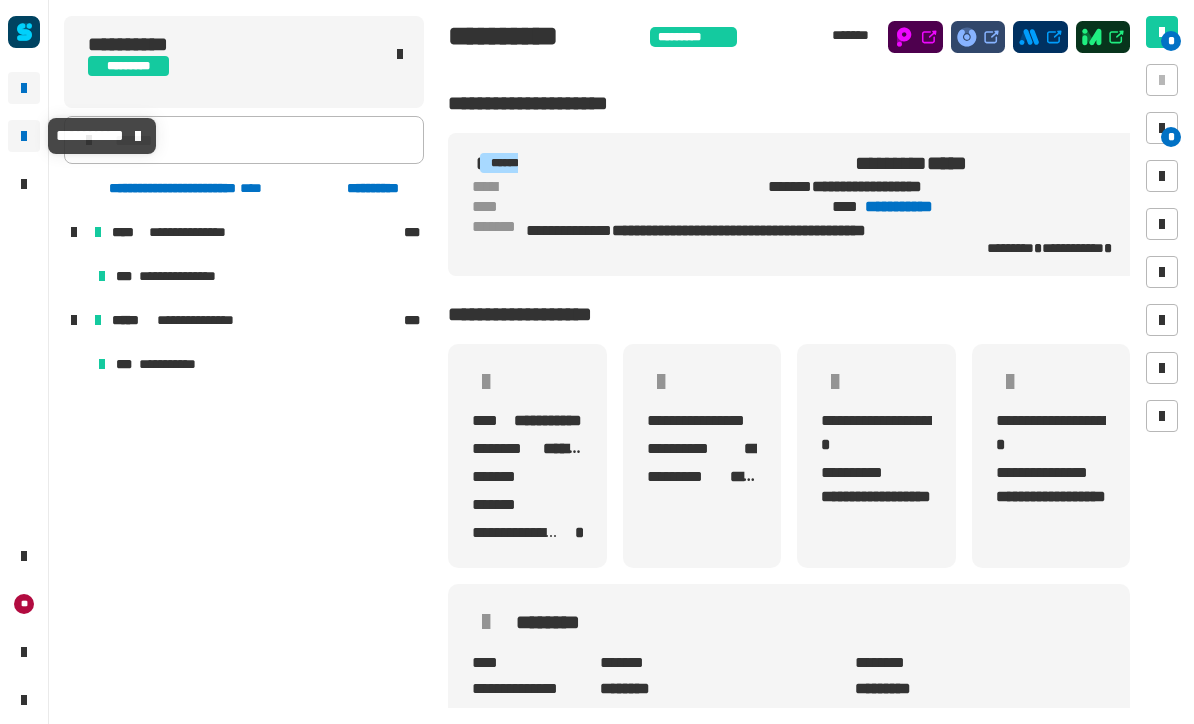 scroll, scrollTop: 0, scrollLeft: 0, axis: both 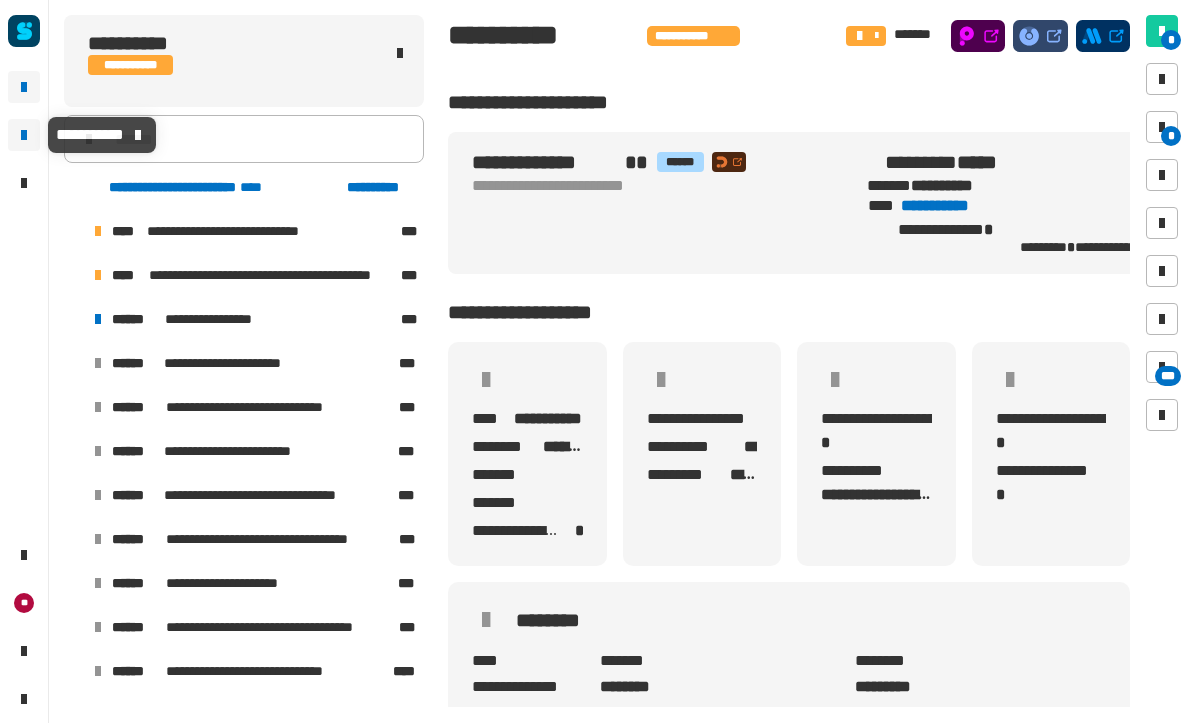 click 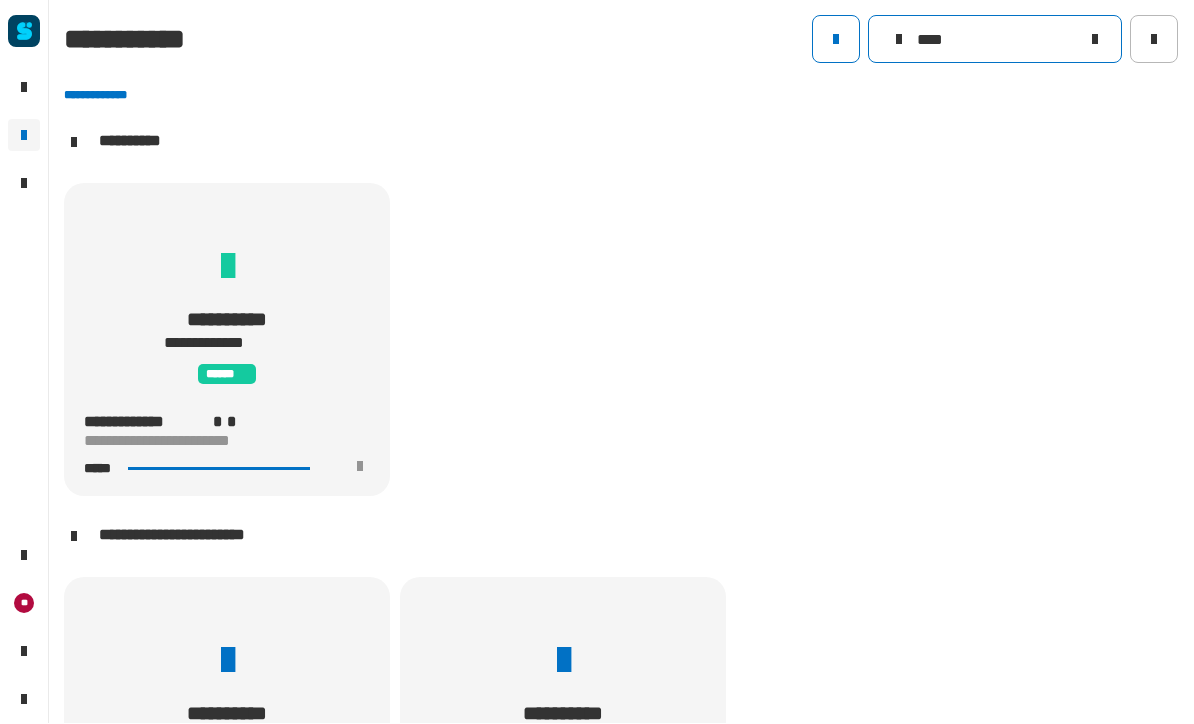 click on "****" 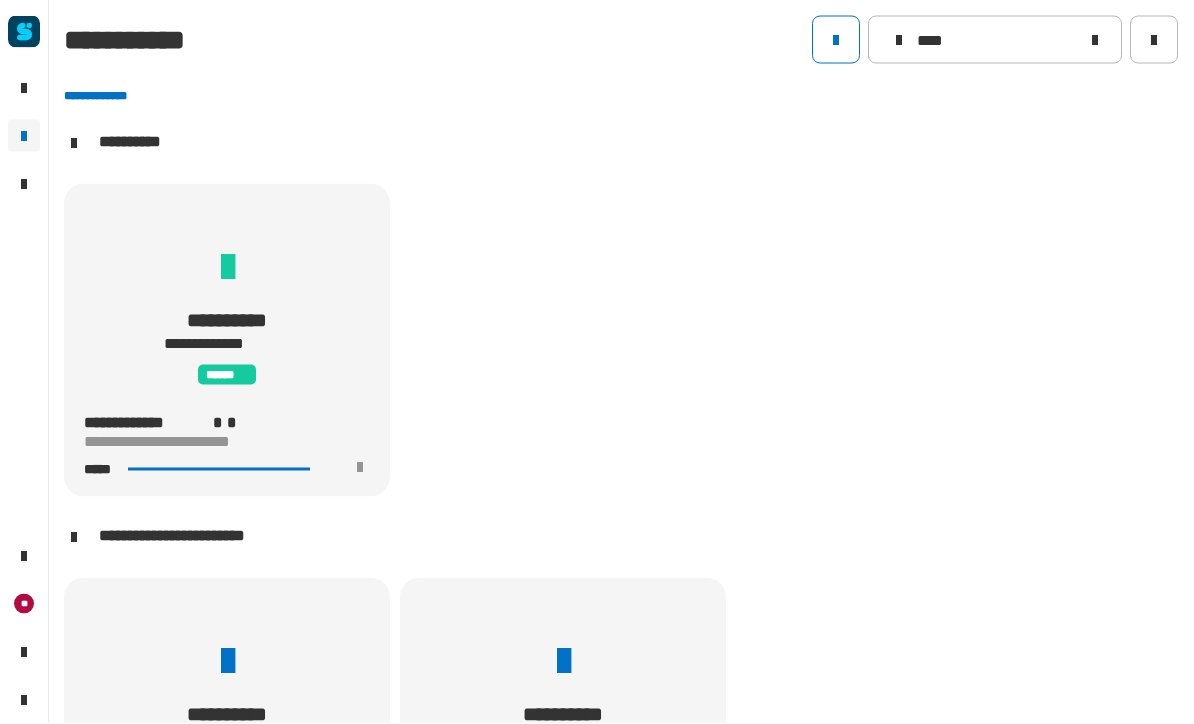 click 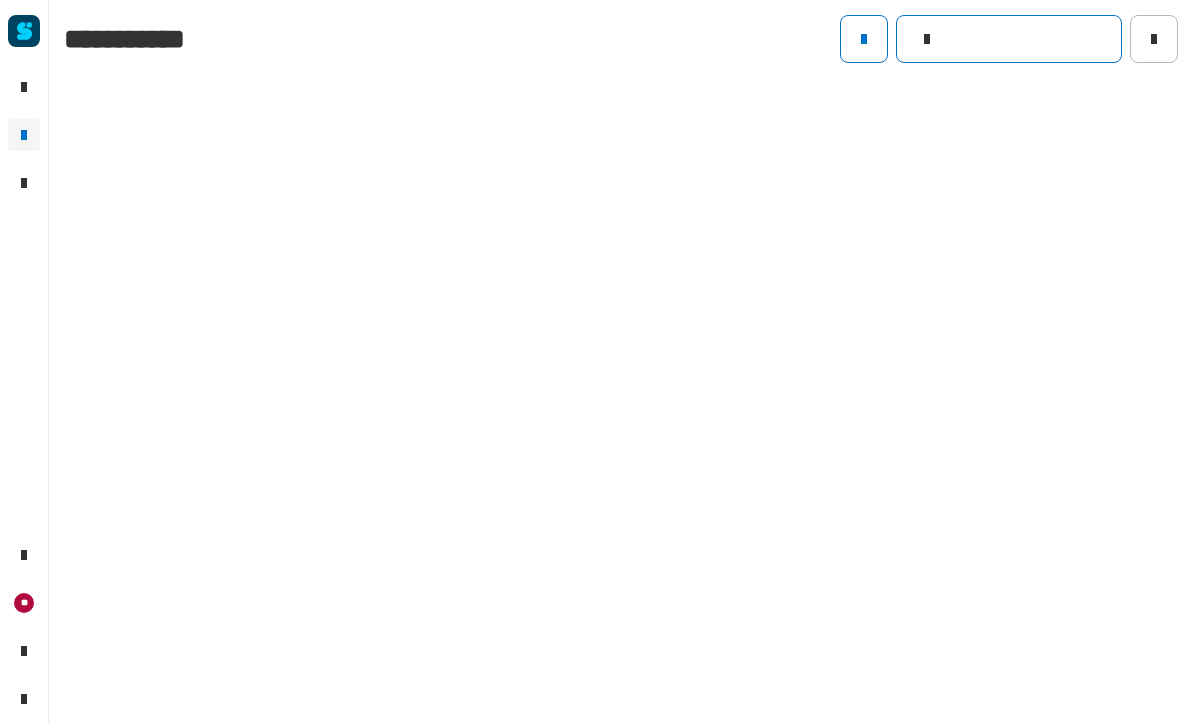 click 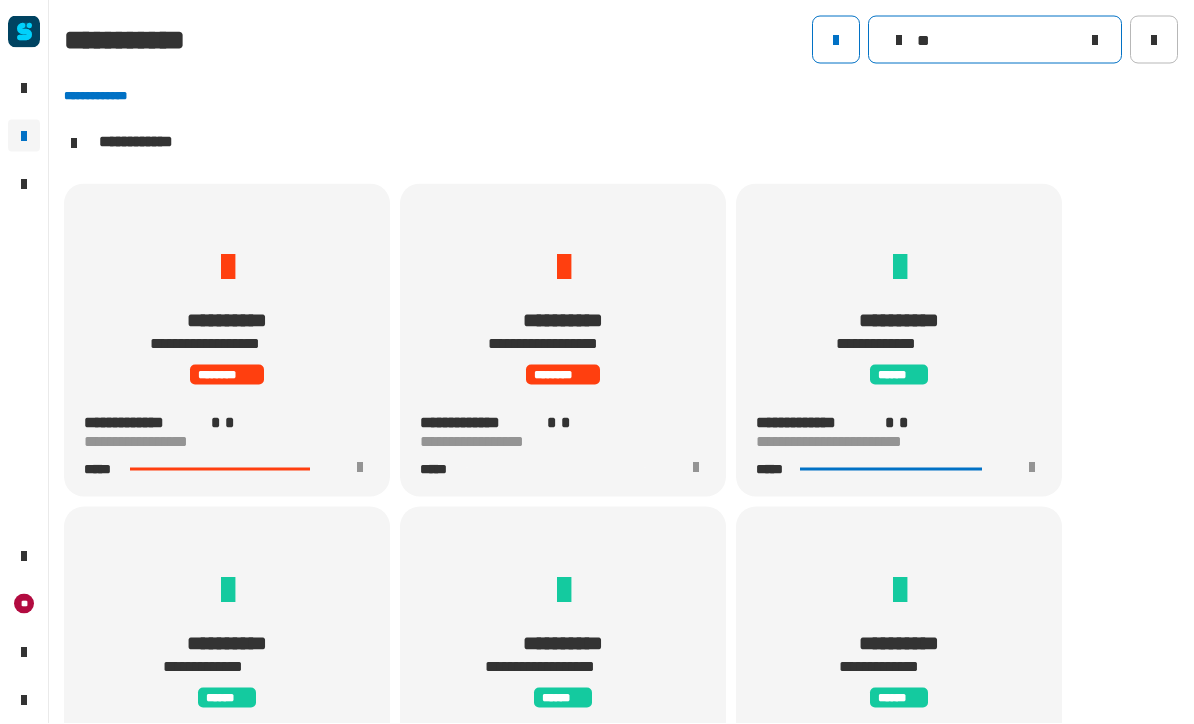 scroll, scrollTop: 1, scrollLeft: 0, axis: vertical 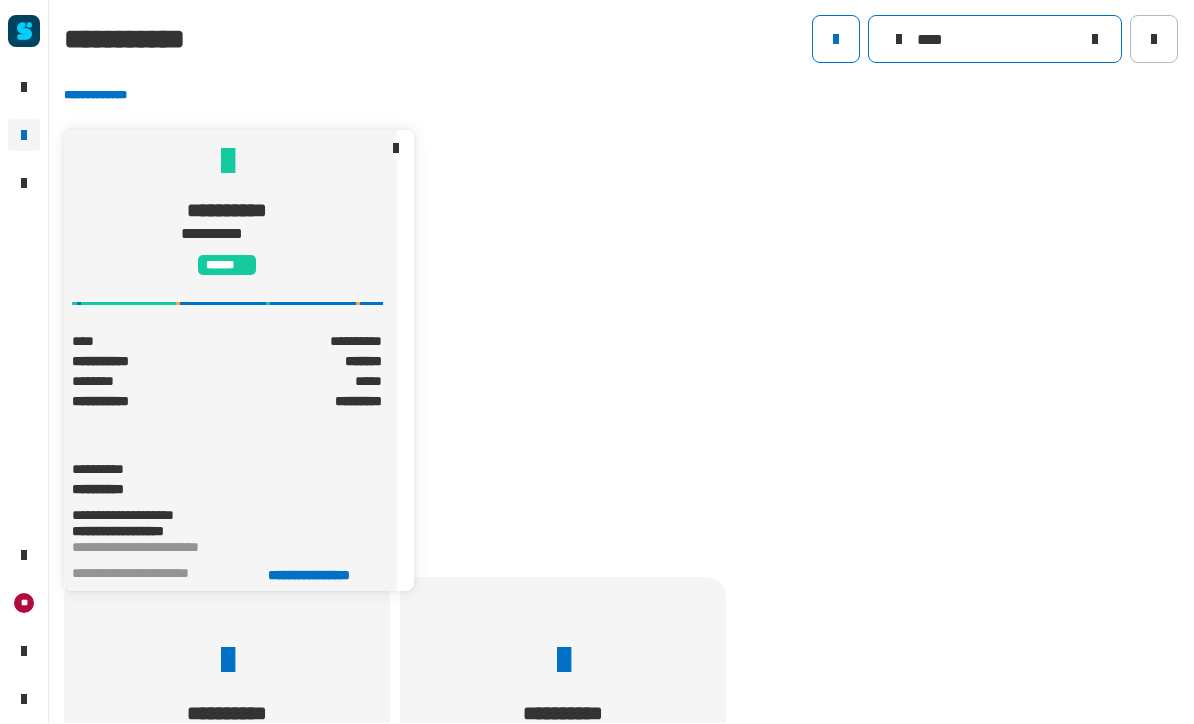 type on "****" 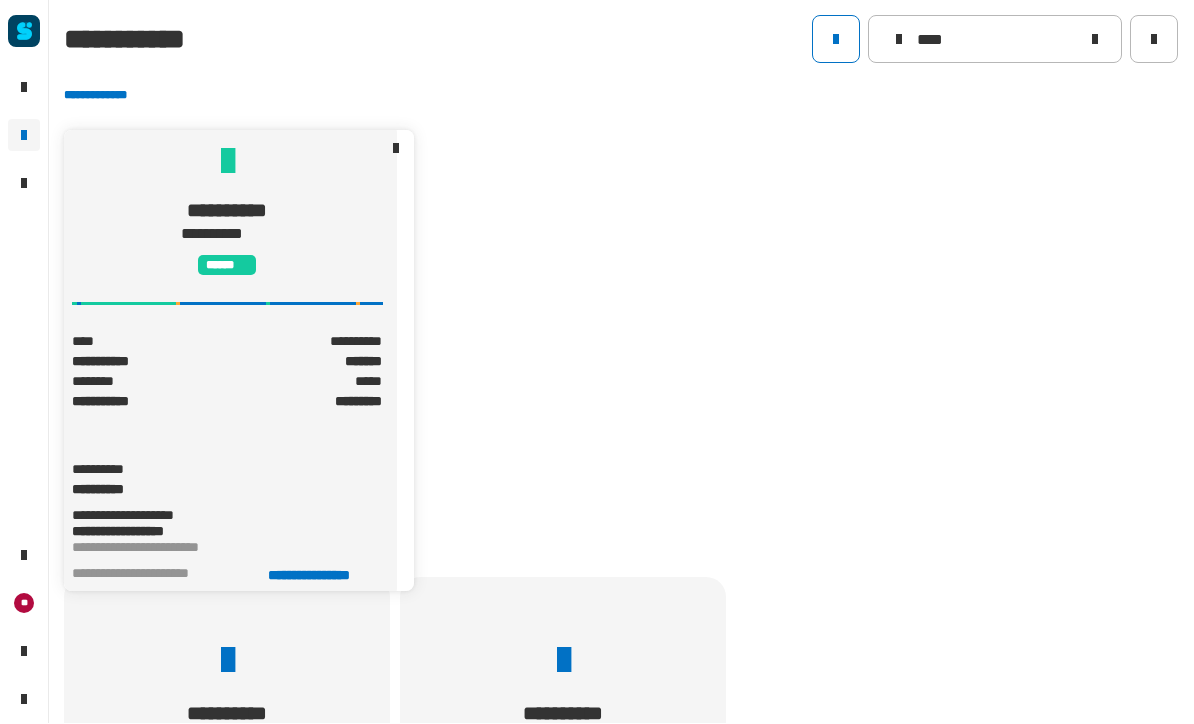 click on "*******" 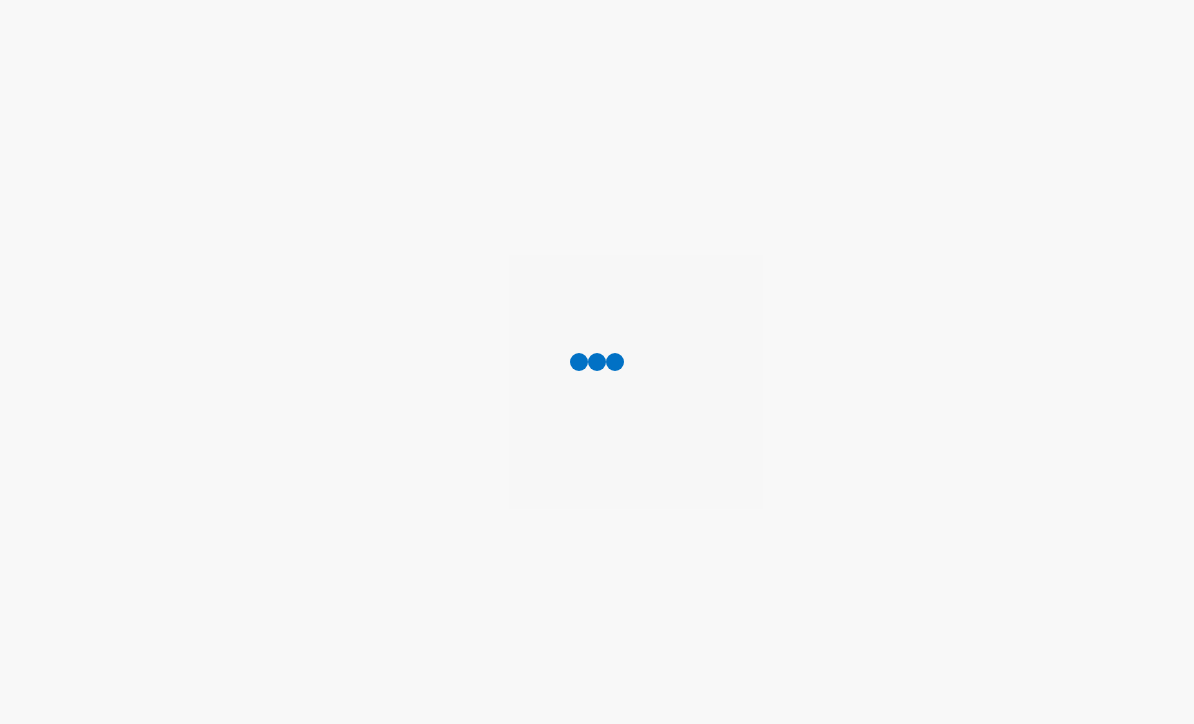 scroll, scrollTop: 0, scrollLeft: 0, axis: both 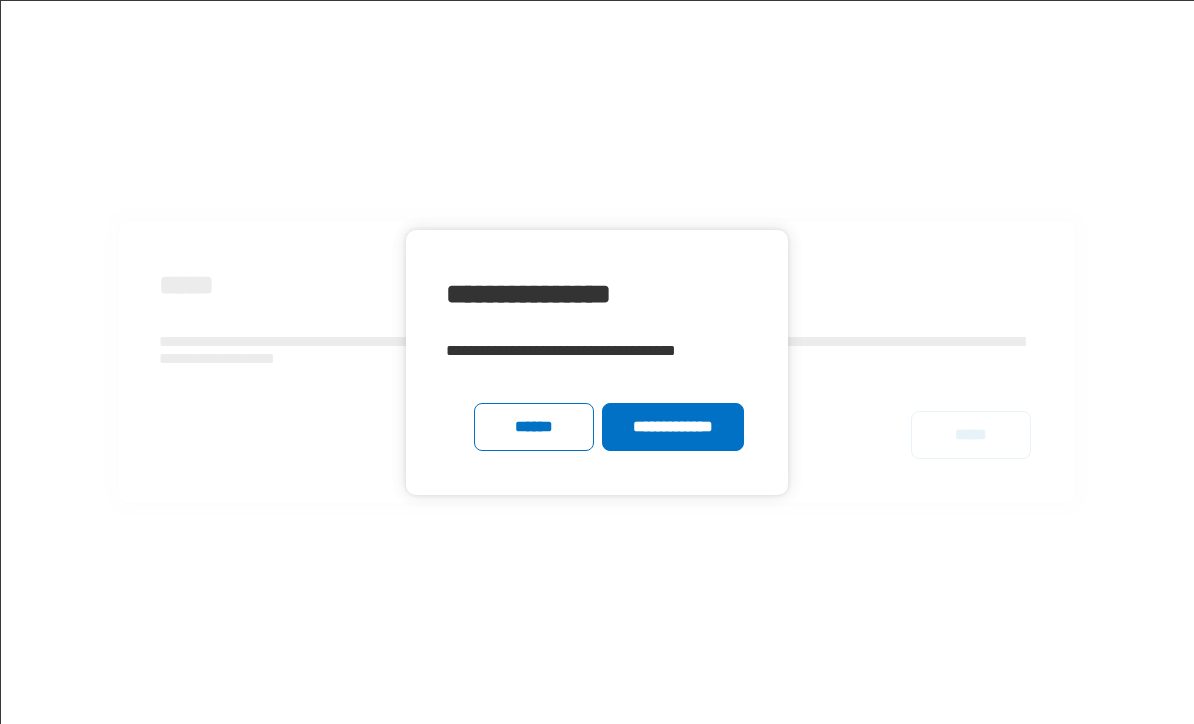click on "**********" at bounding box center (672, 427) 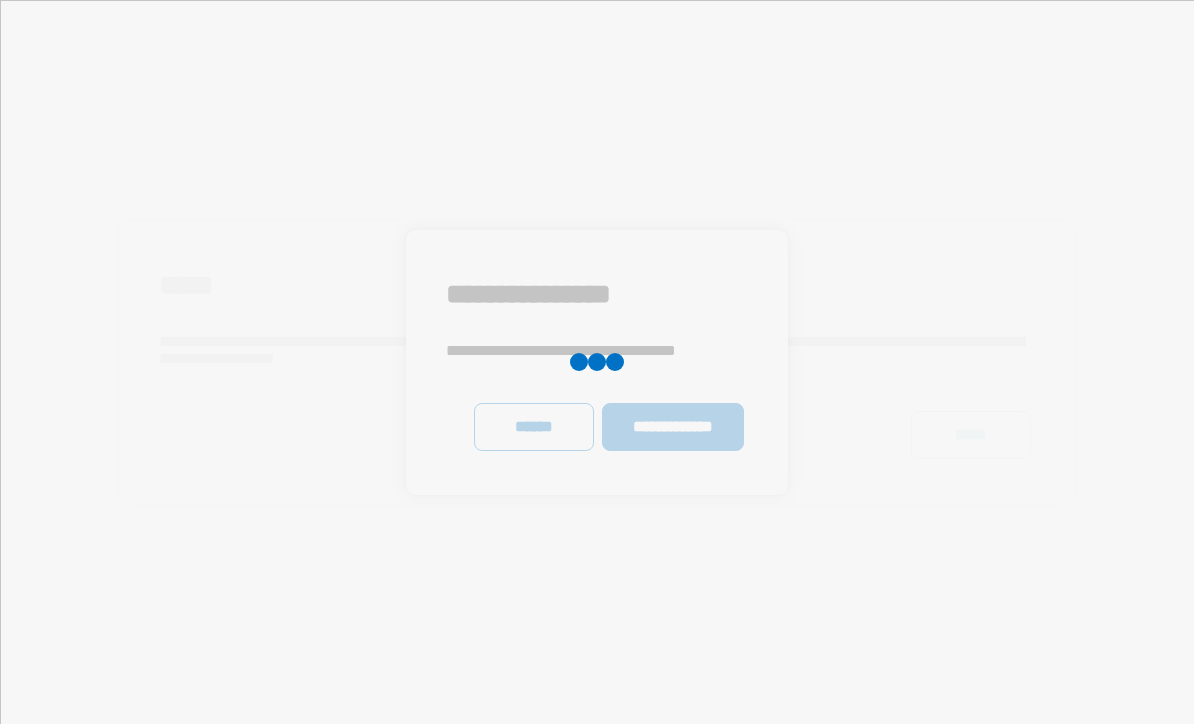 scroll, scrollTop: 0, scrollLeft: 0, axis: both 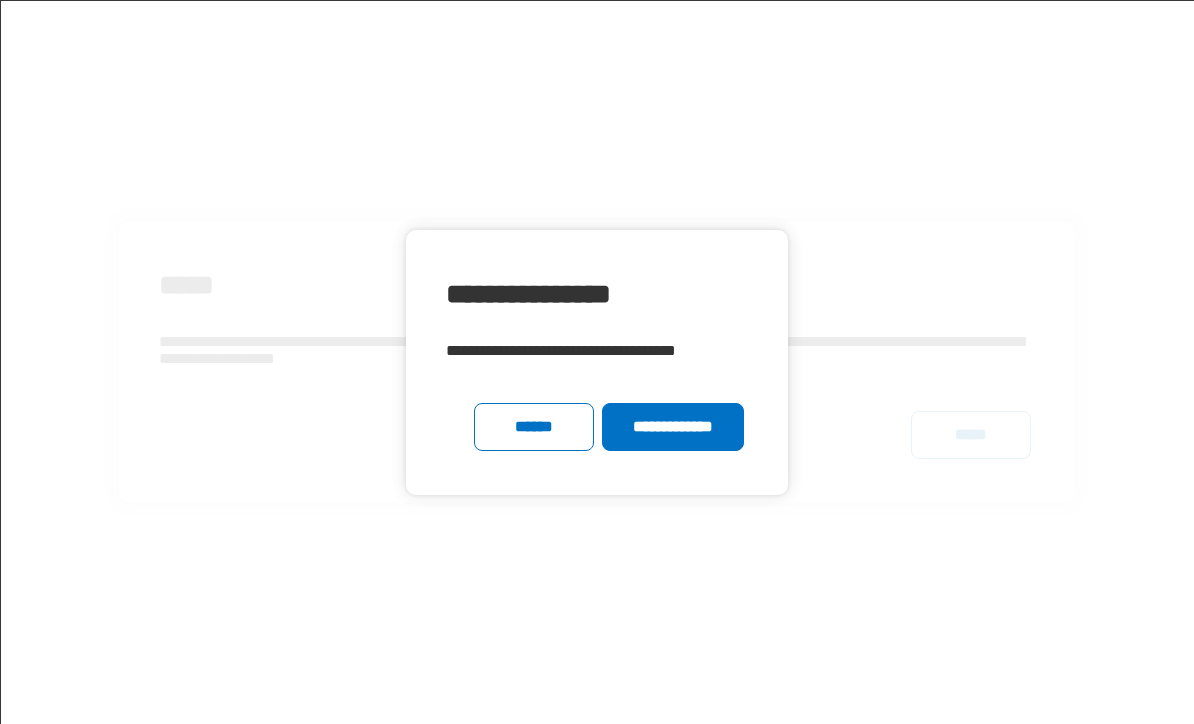 click on "**********" at bounding box center (672, 427) 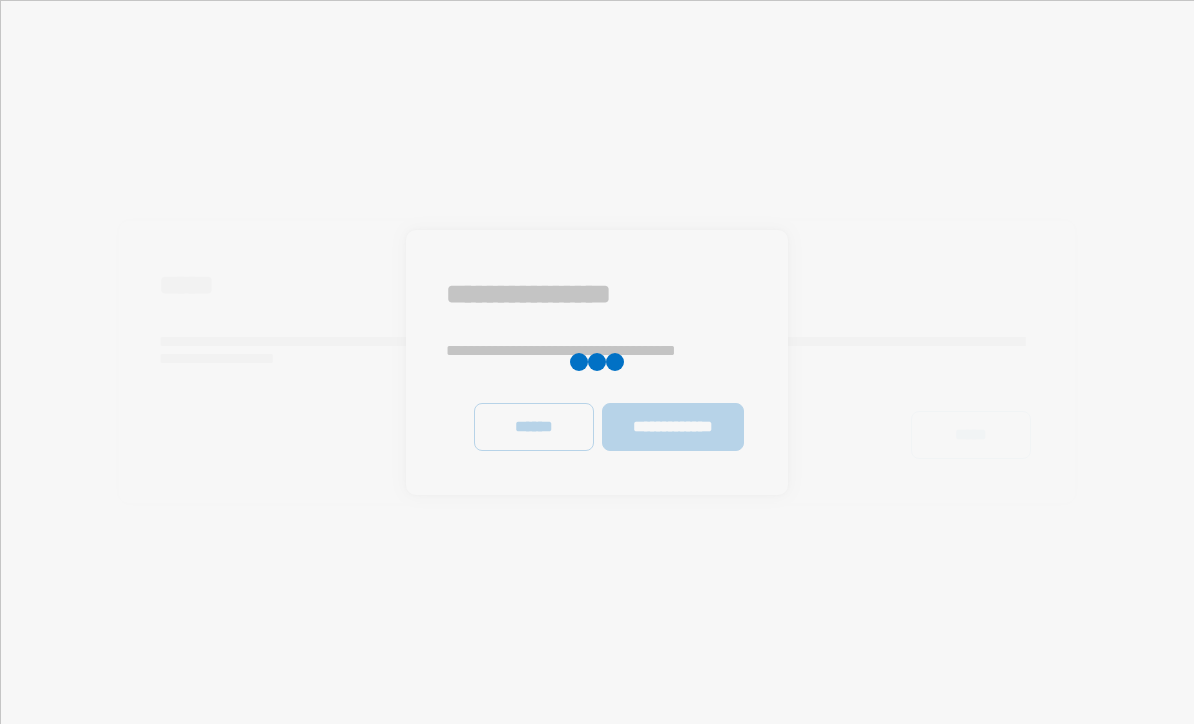 scroll, scrollTop: 0, scrollLeft: 0, axis: both 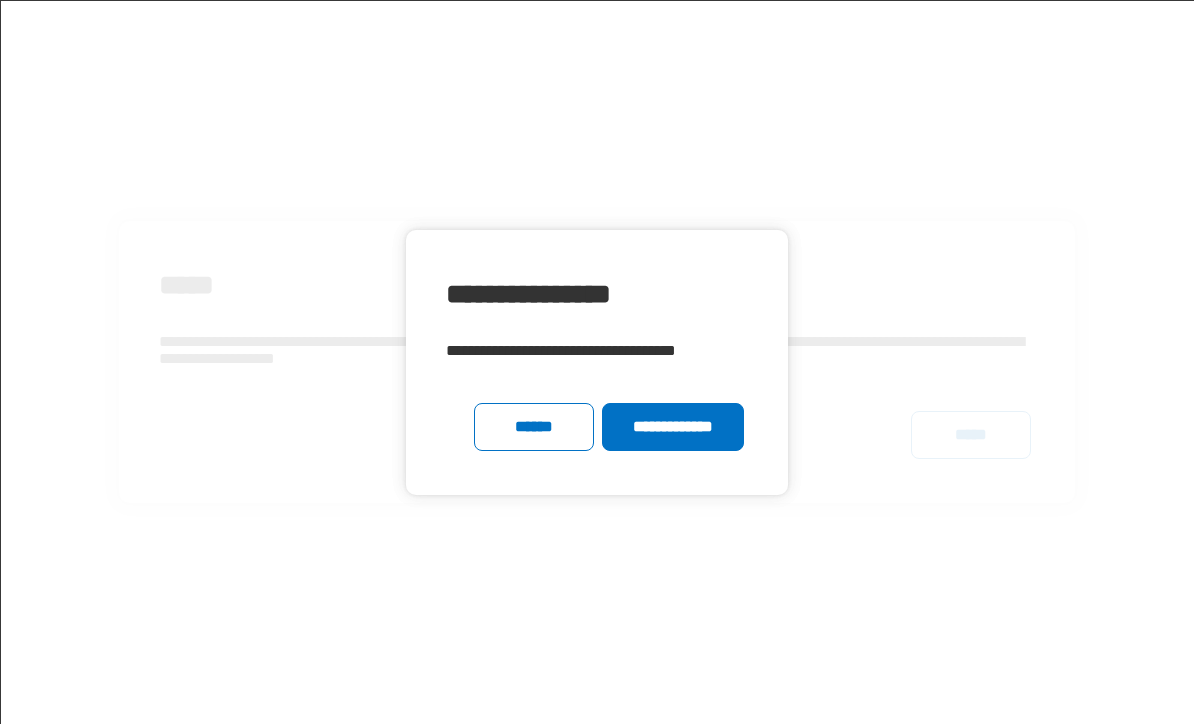 click at bounding box center (598, 363) 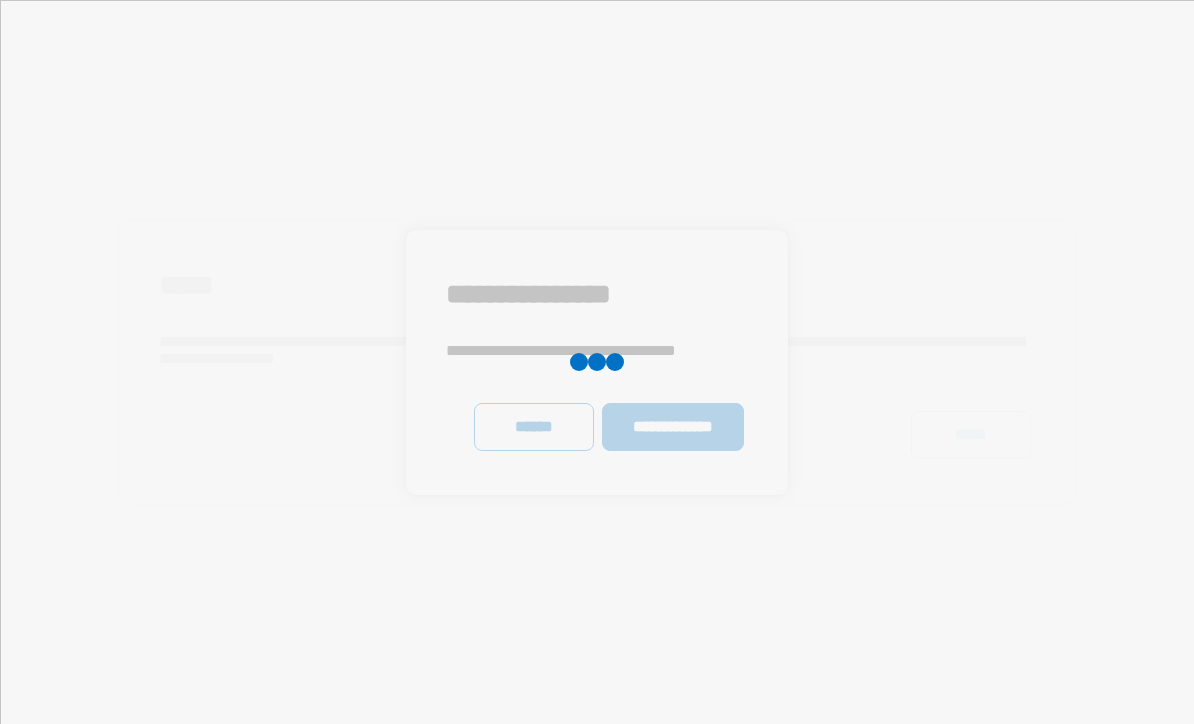 scroll, scrollTop: 0, scrollLeft: 0, axis: both 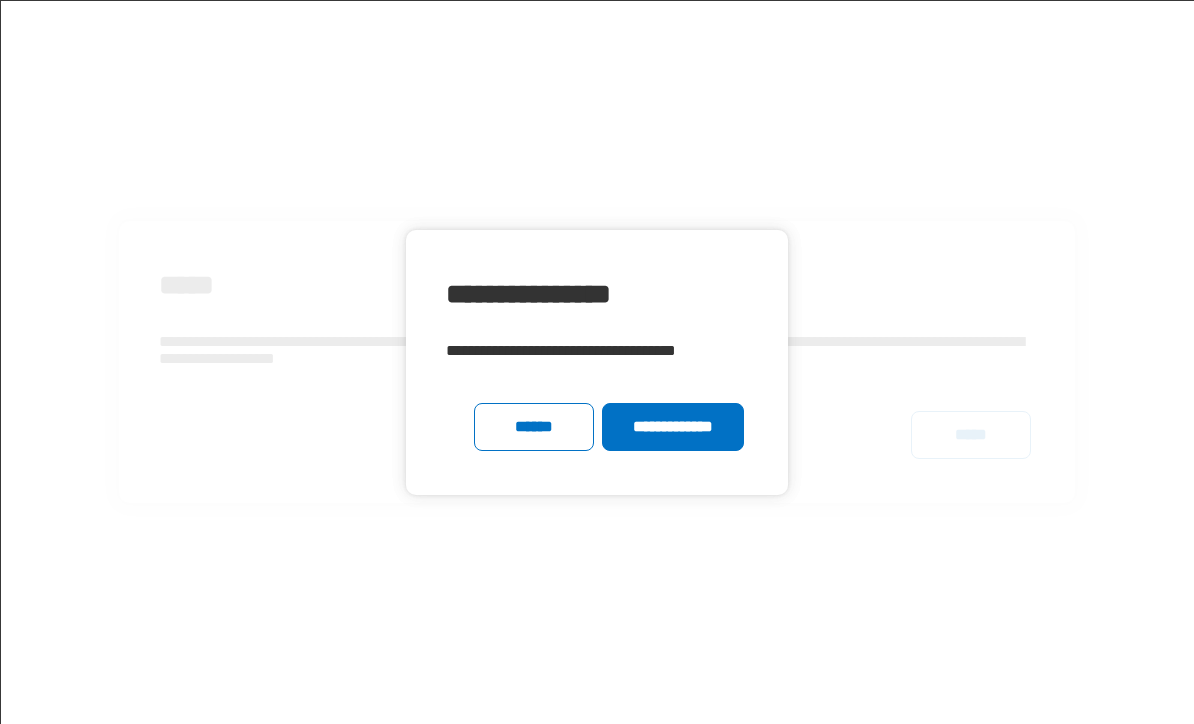 click on "**********" at bounding box center (672, 427) 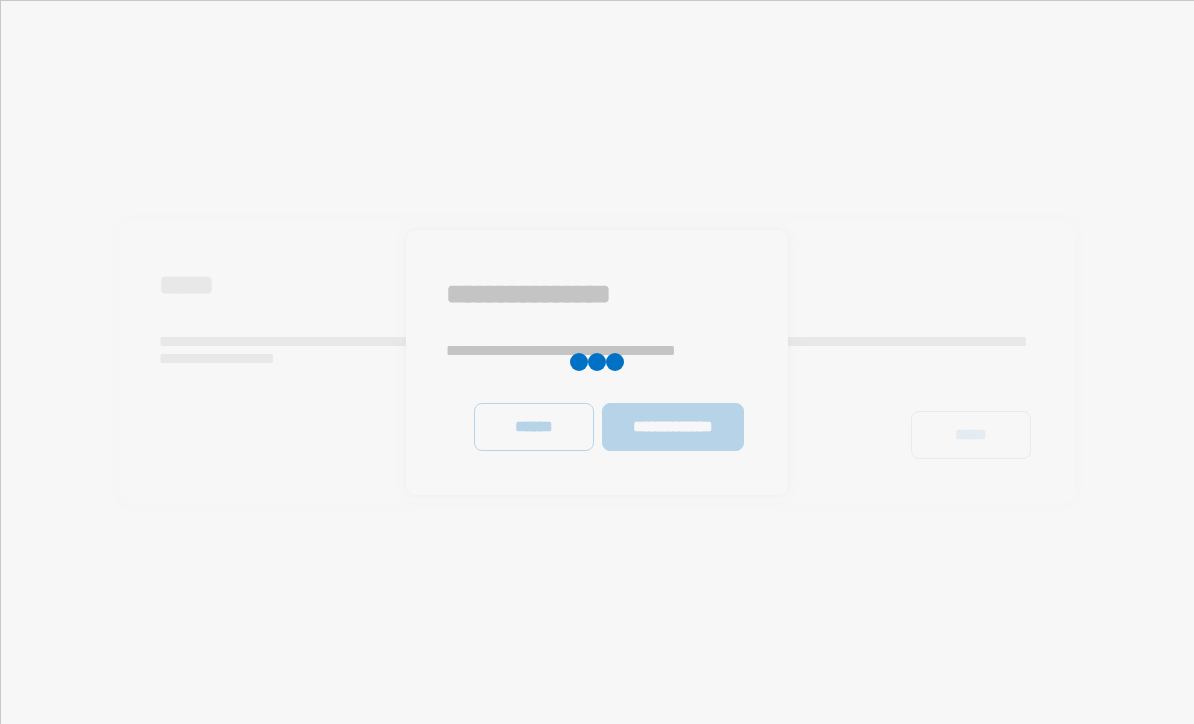 scroll, scrollTop: 0, scrollLeft: 0, axis: both 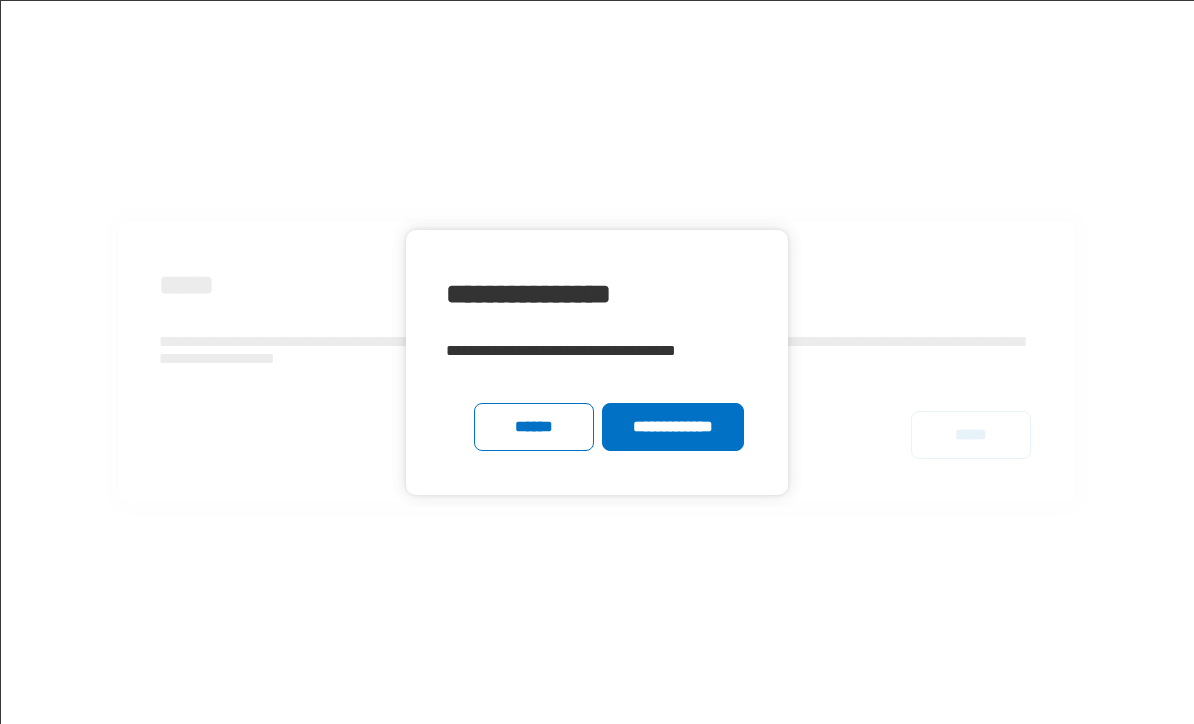 click on "**********" at bounding box center [672, 427] 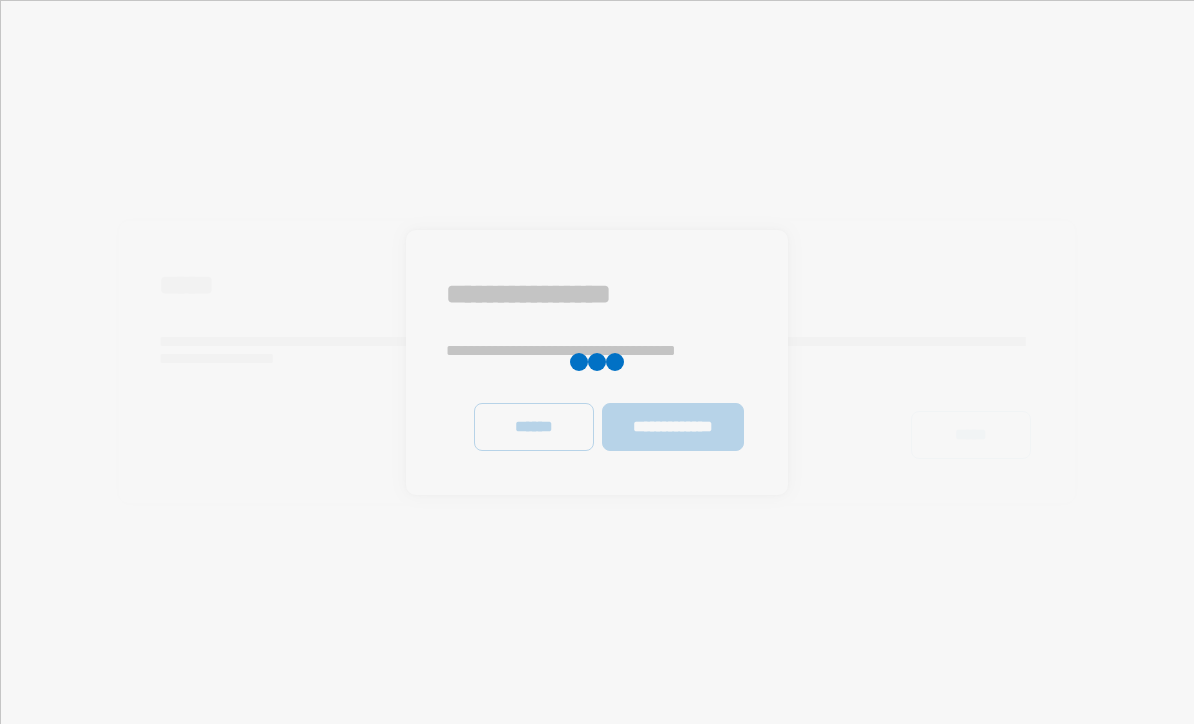 scroll, scrollTop: 0, scrollLeft: 0, axis: both 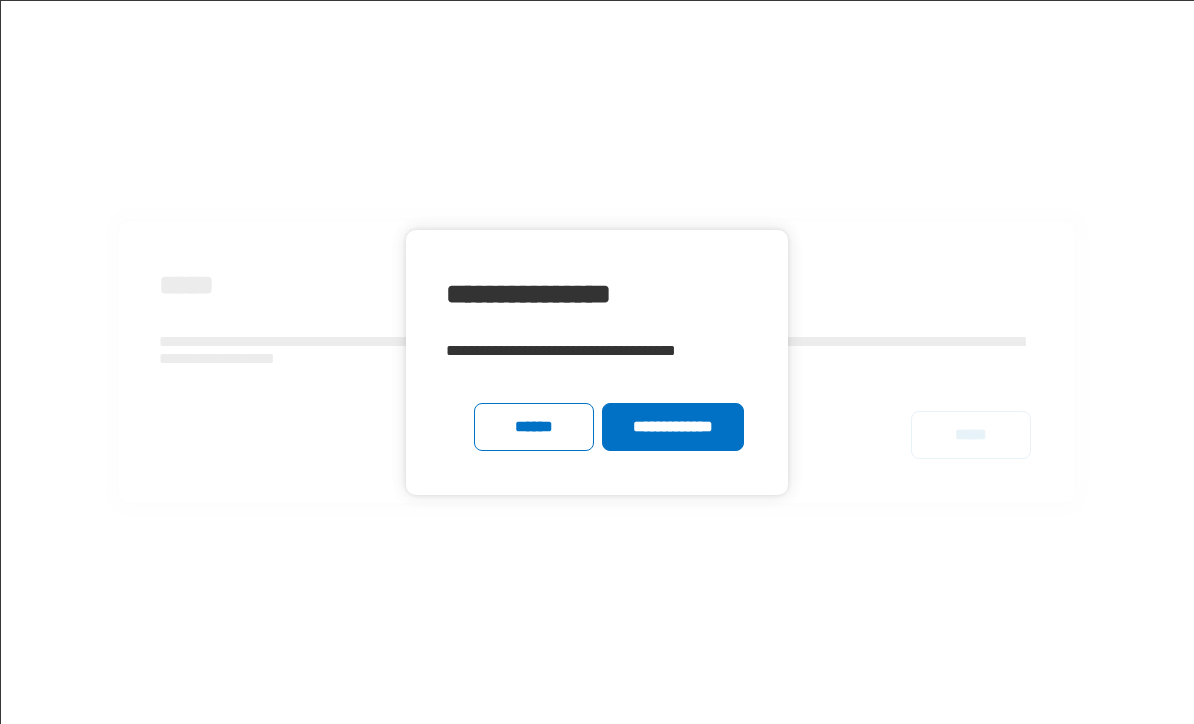 click on "******" at bounding box center [534, 427] 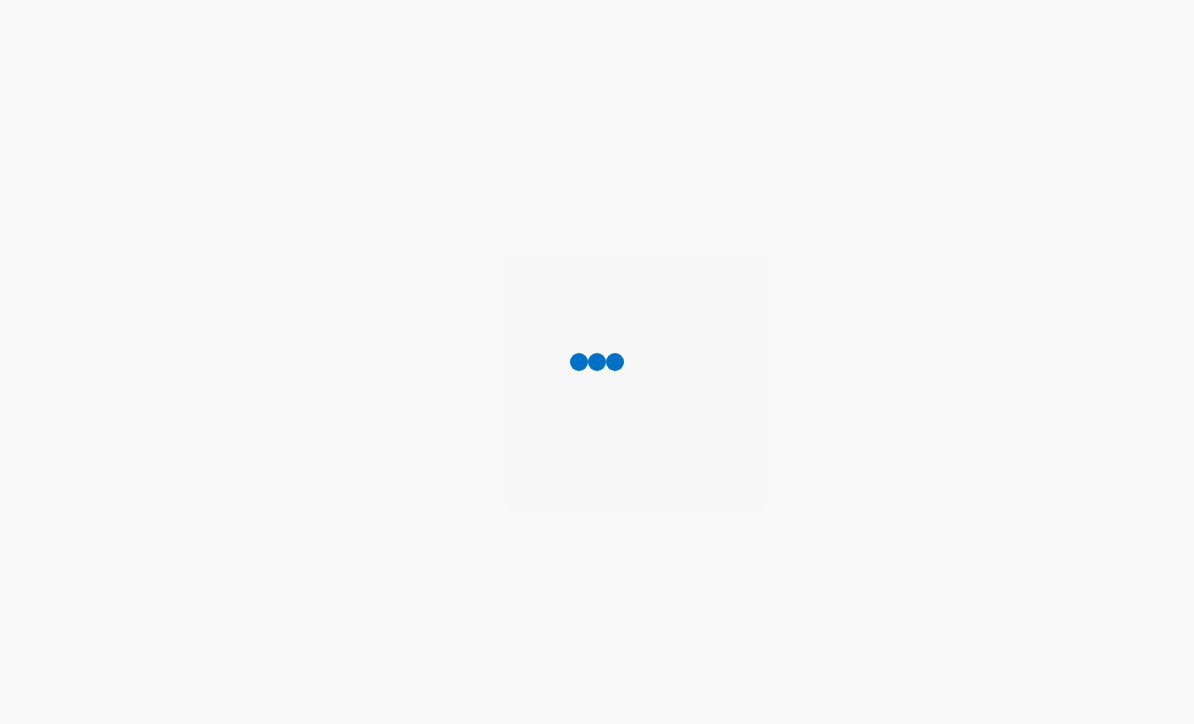 scroll, scrollTop: 0, scrollLeft: 0, axis: both 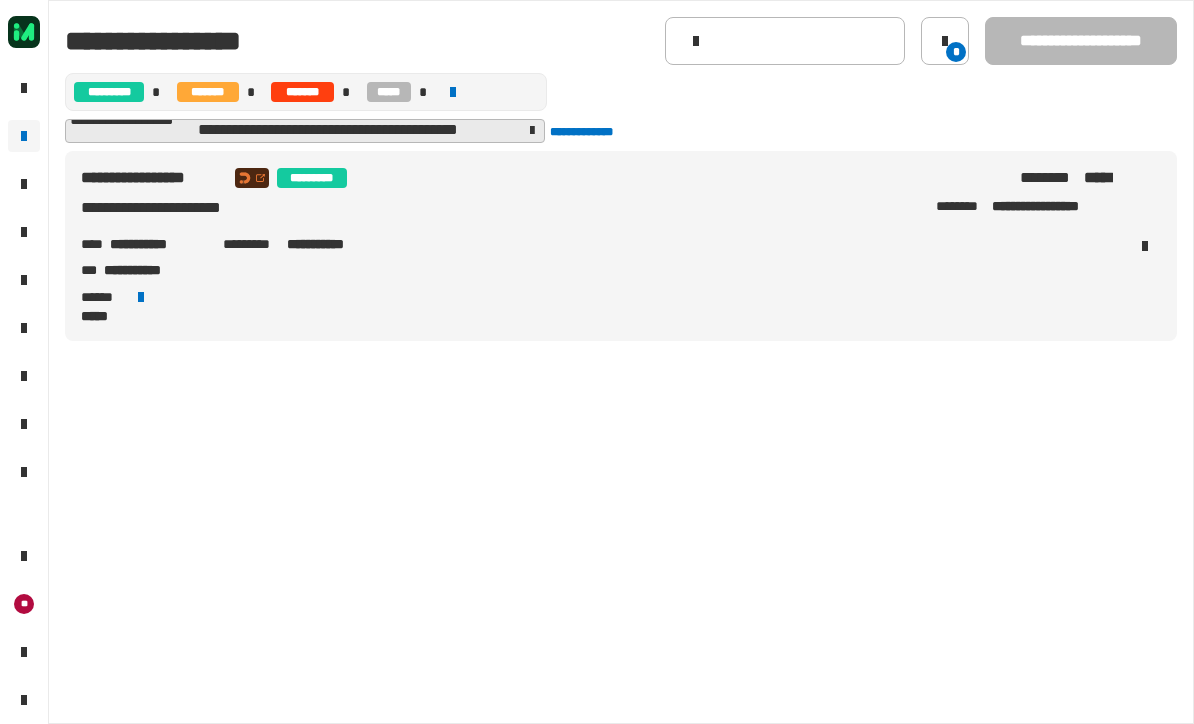 click 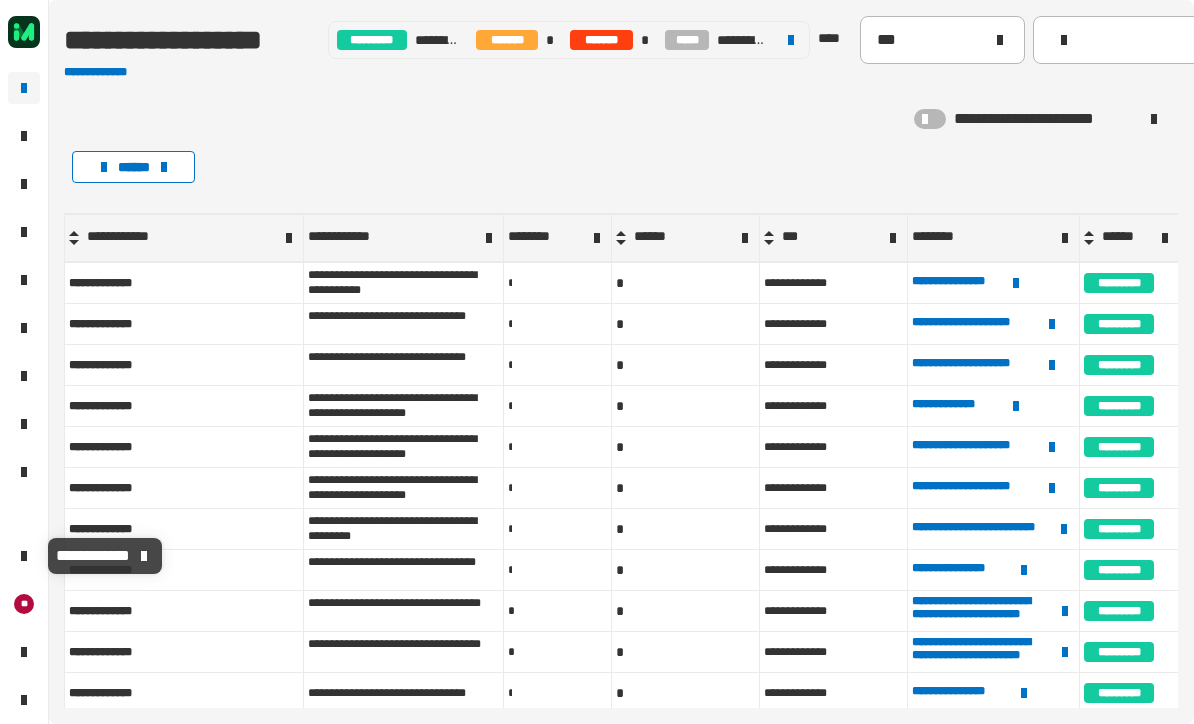 click 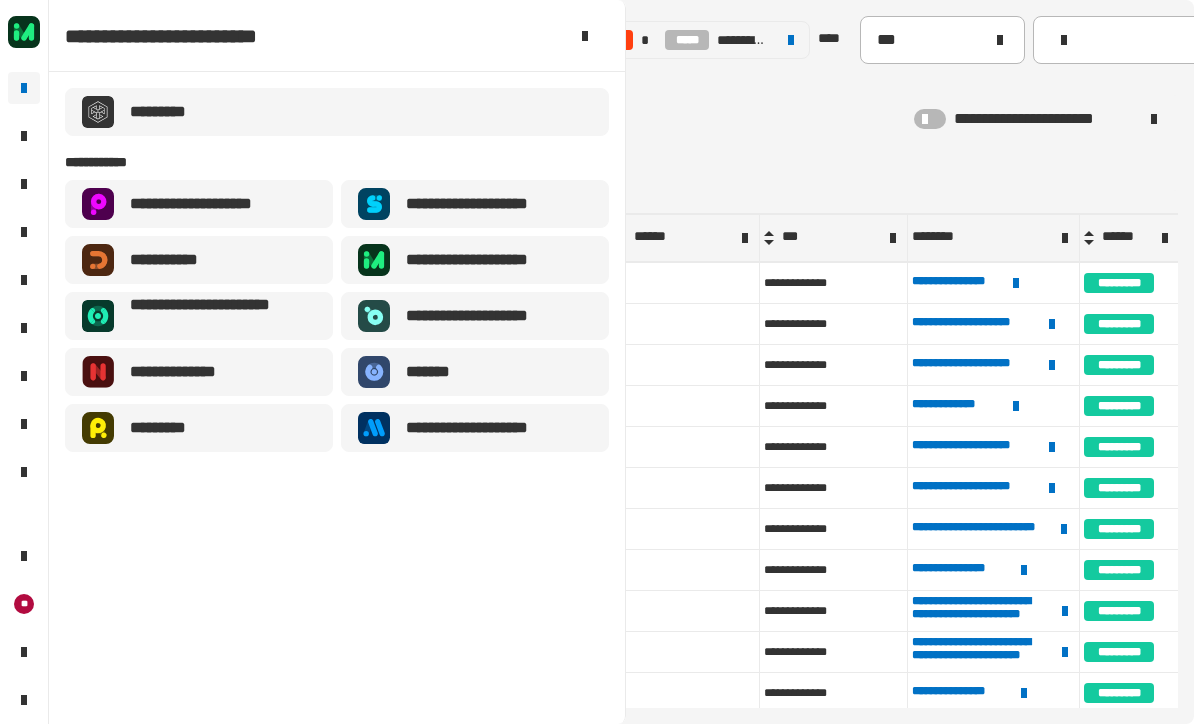 click on "**********" at bounding box center (483, 204) 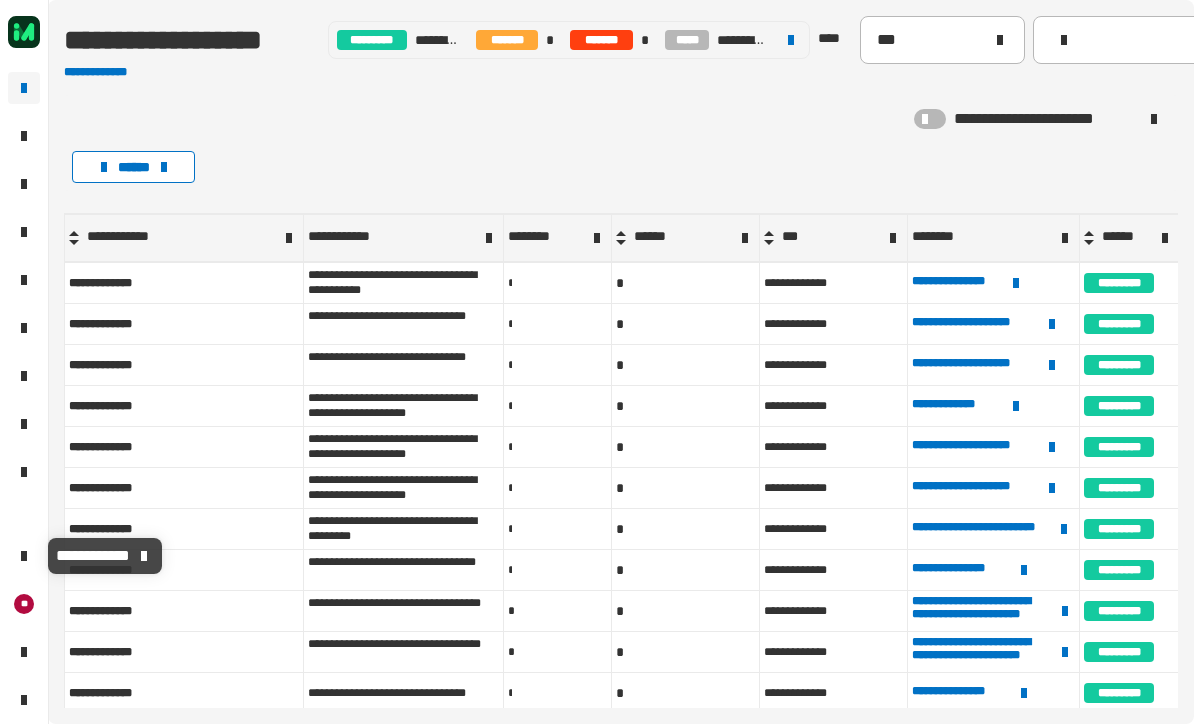 click 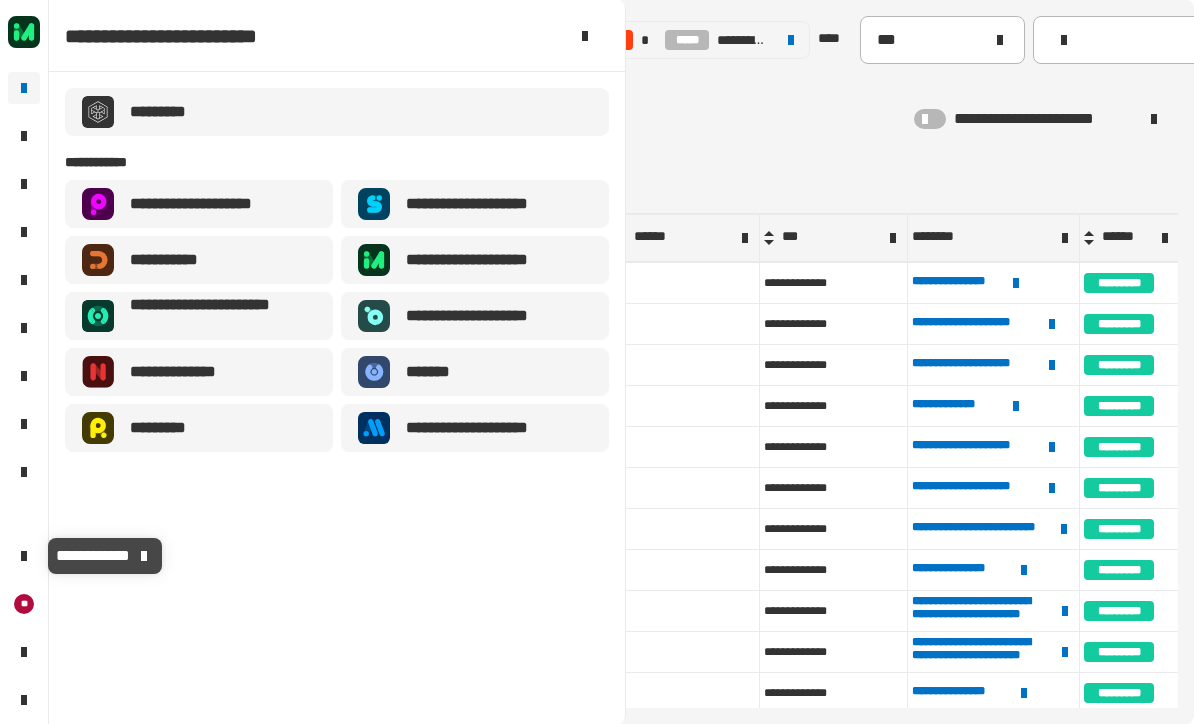 click on "**********" at bounding box center [483, 204] 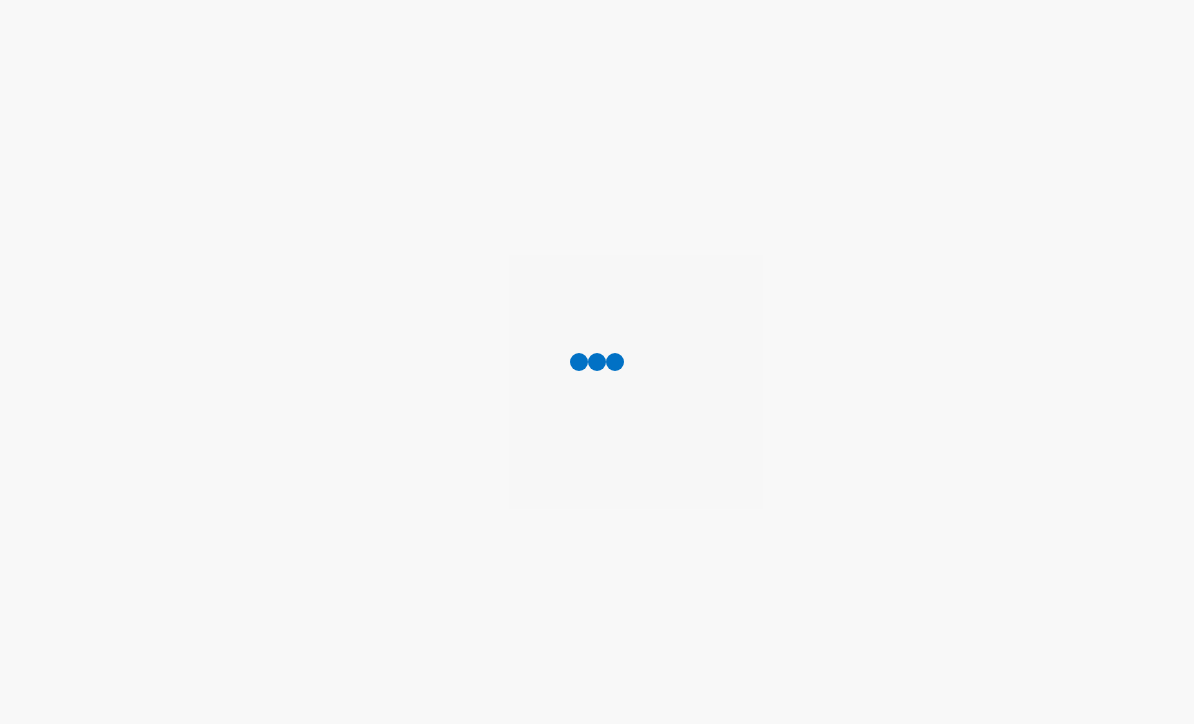 scroll, scrollTop: 0, scrollLeft: 0, axis: both 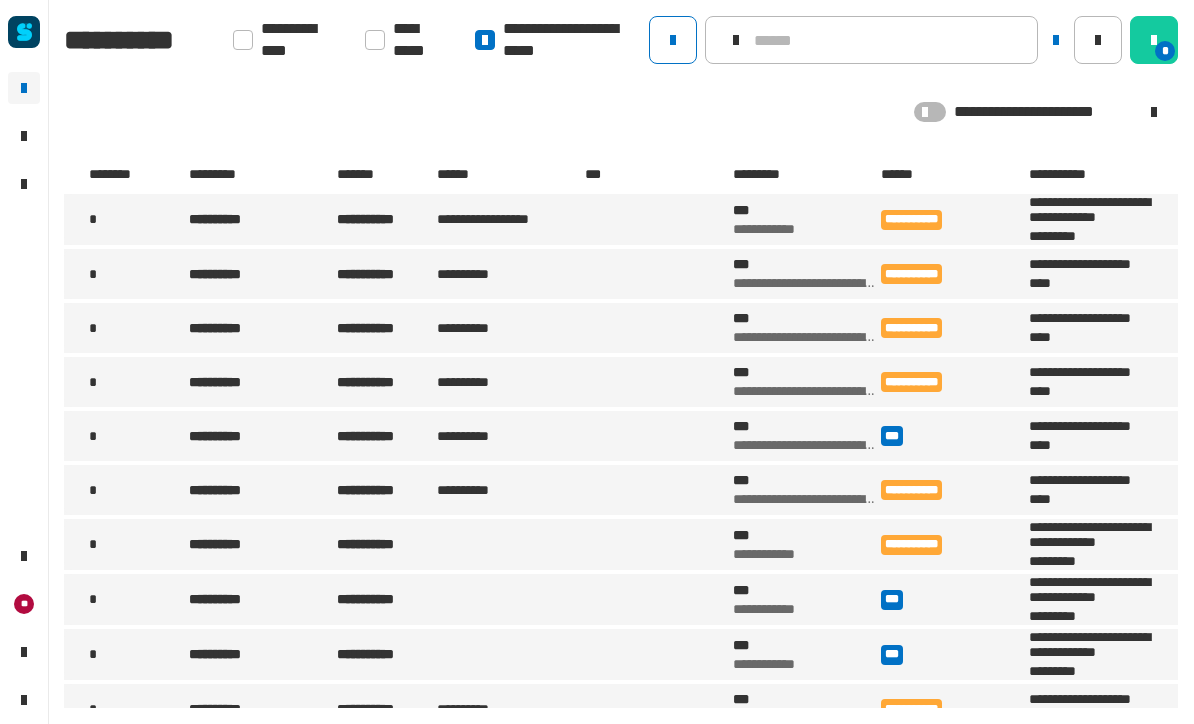 click 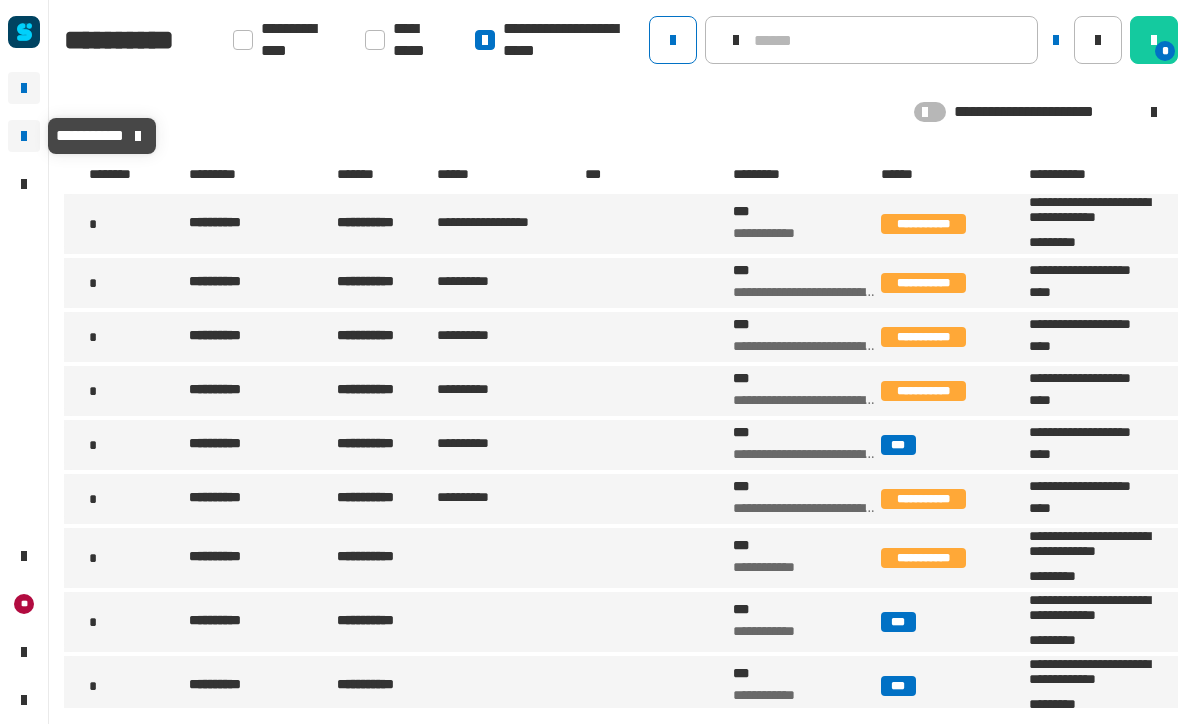 click 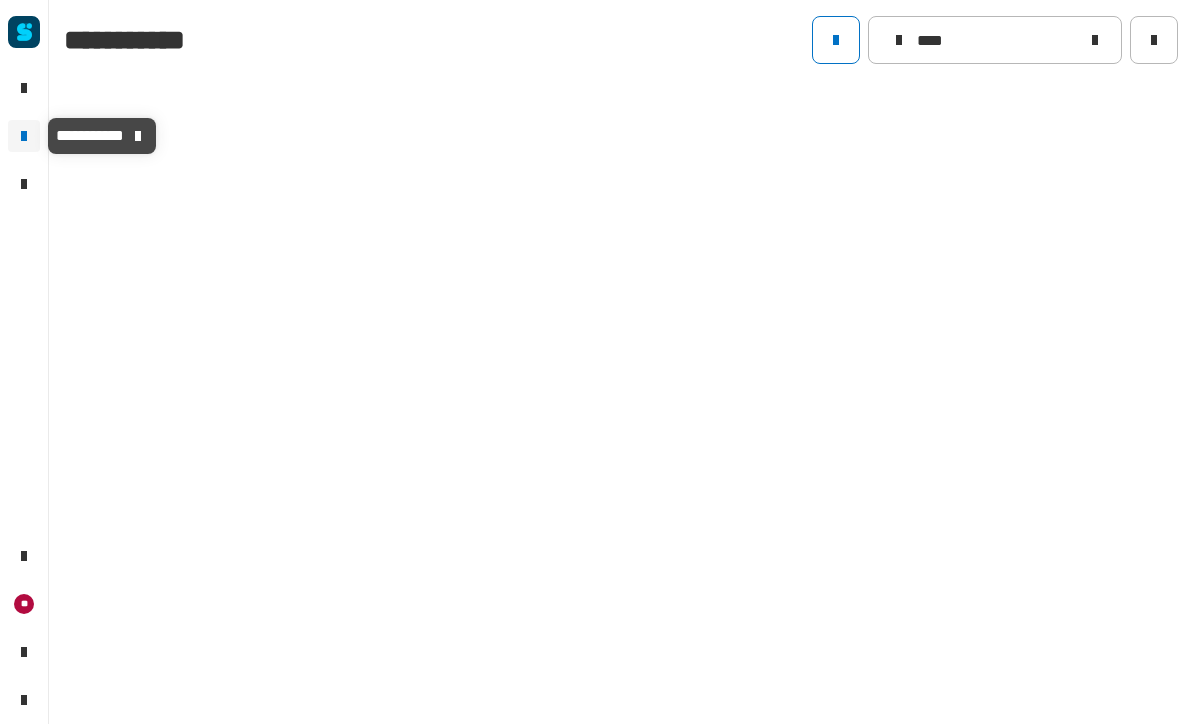type on "****" 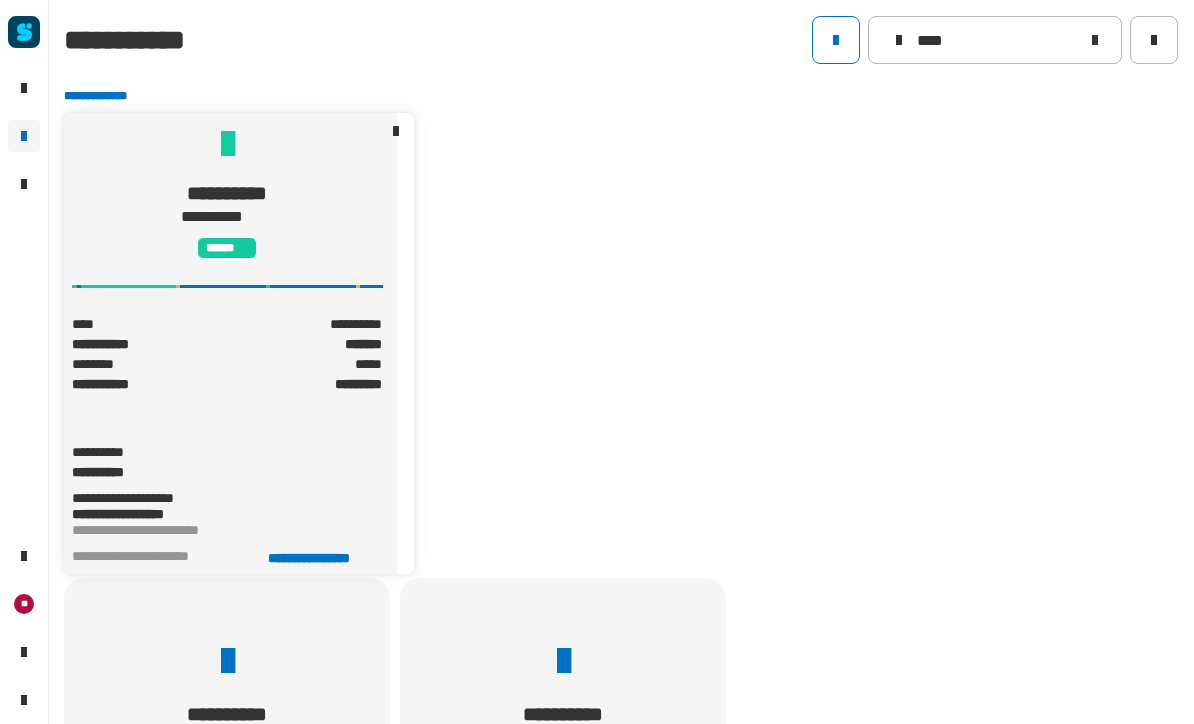 click on "**********" 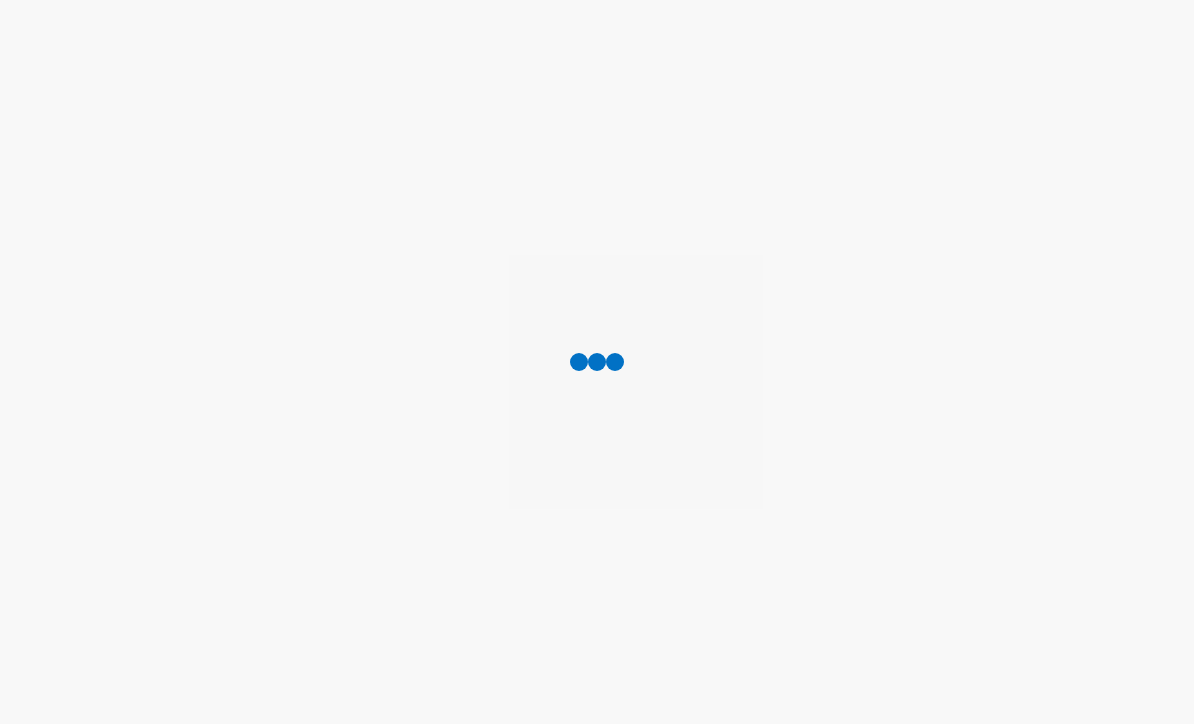 scroll, scrollTop: 0, scrollLeft: 0, axis: both 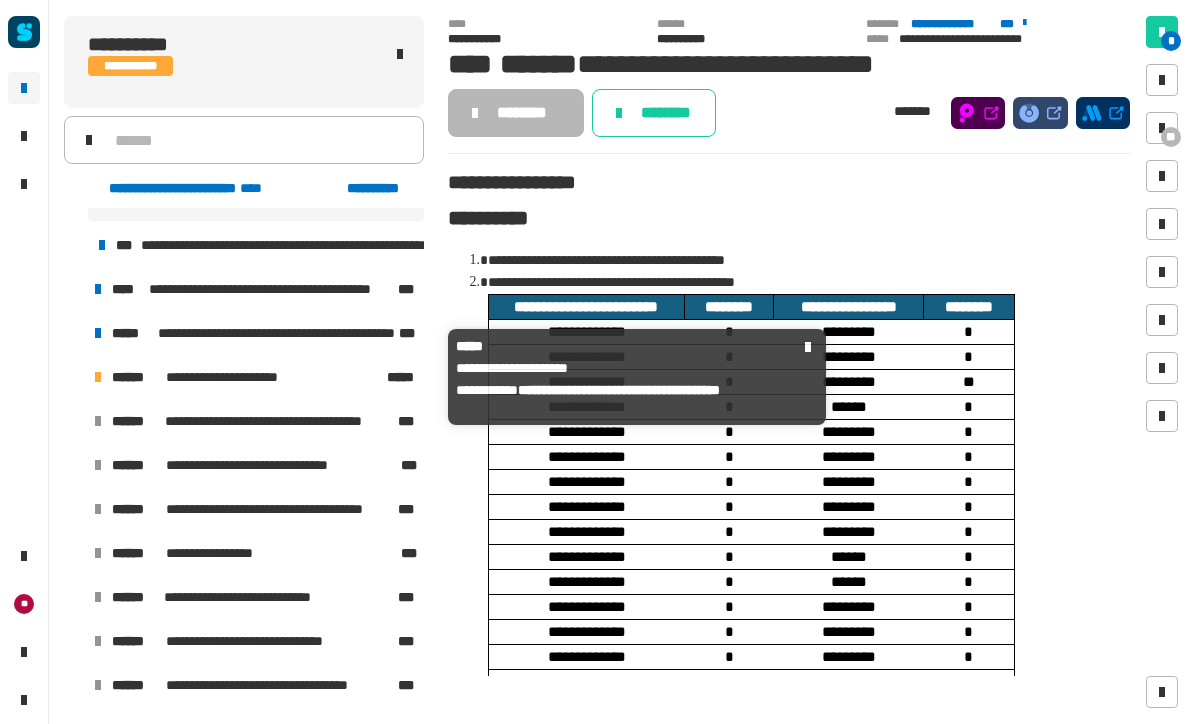 click on "**********" at bounding box center [247, 377] 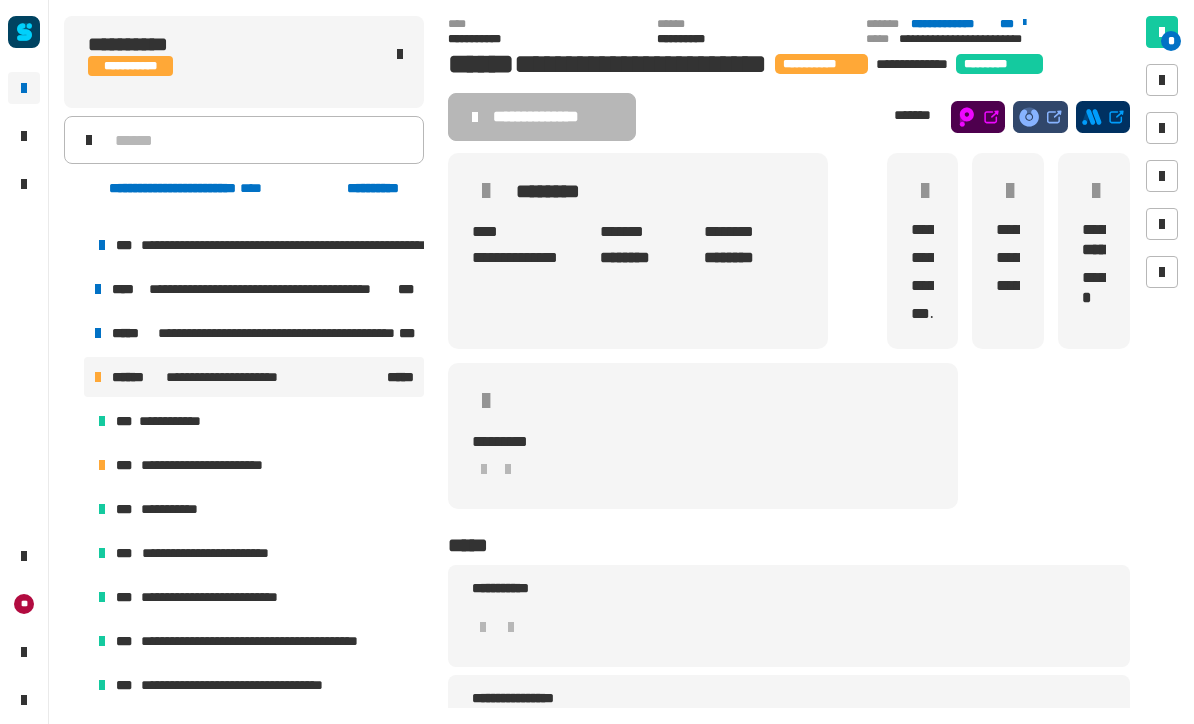 click on "**********" at bounding box center [256, 465] 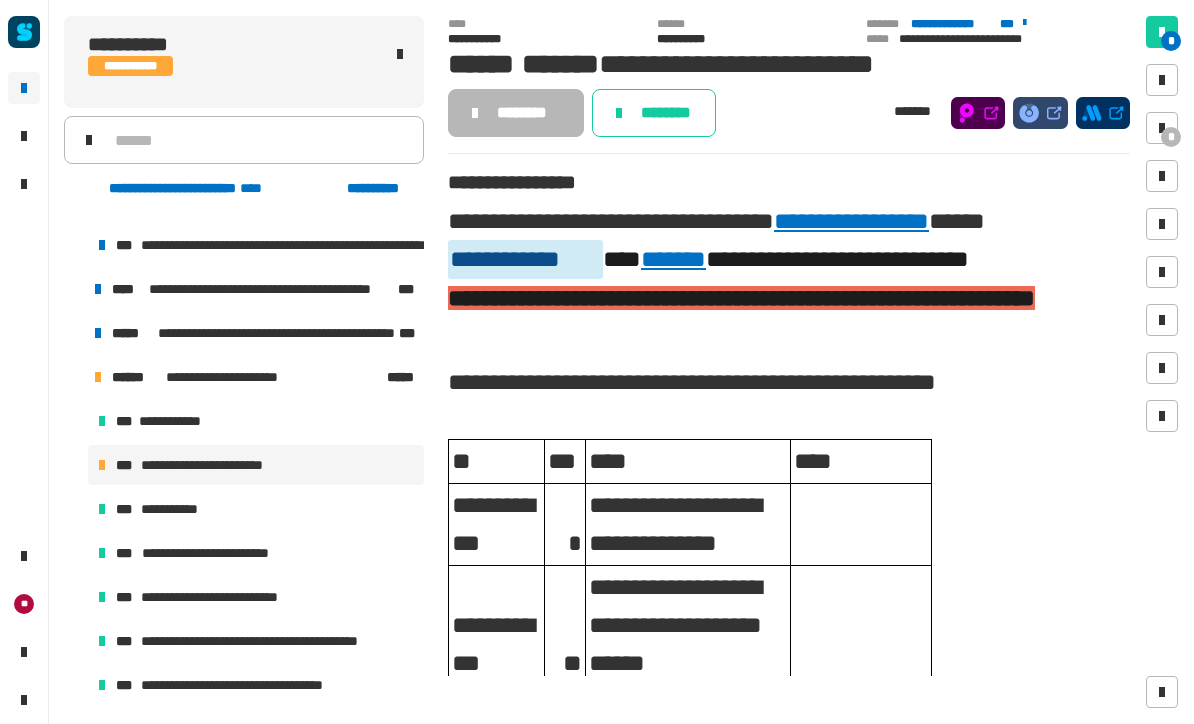 click on "**********" at bounding box center [256, 509] 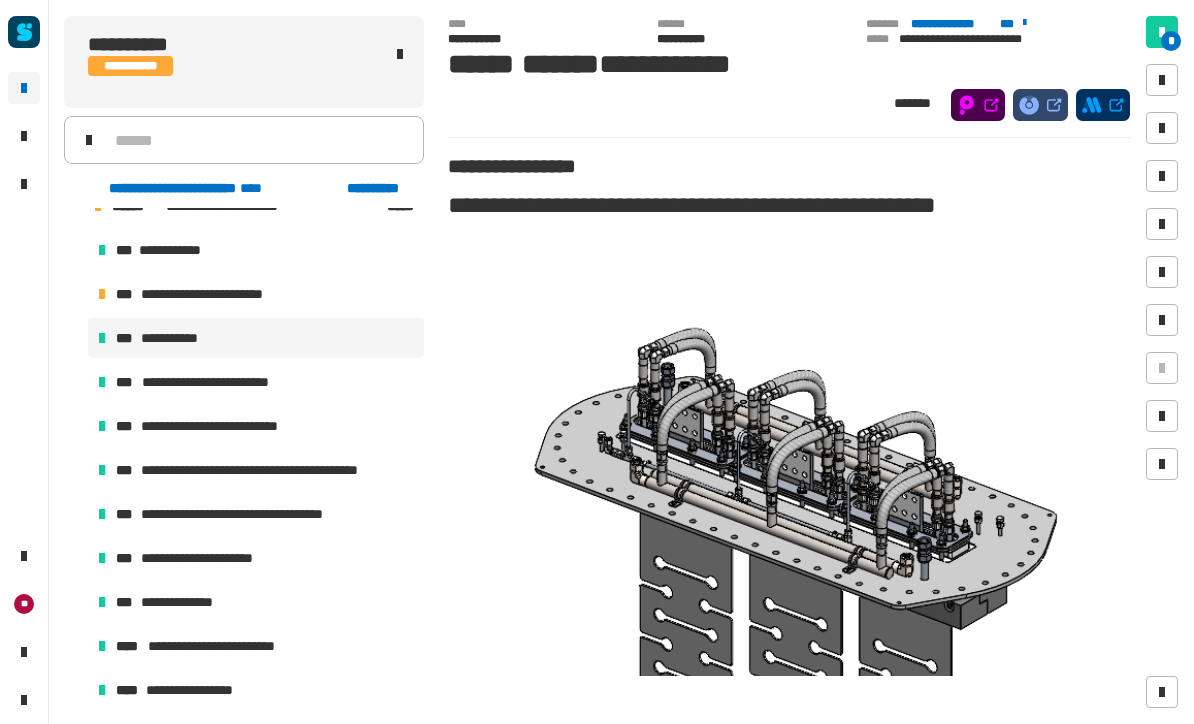 scroll, scrollTop: 297, scrollLeft: 0, axis: vertical 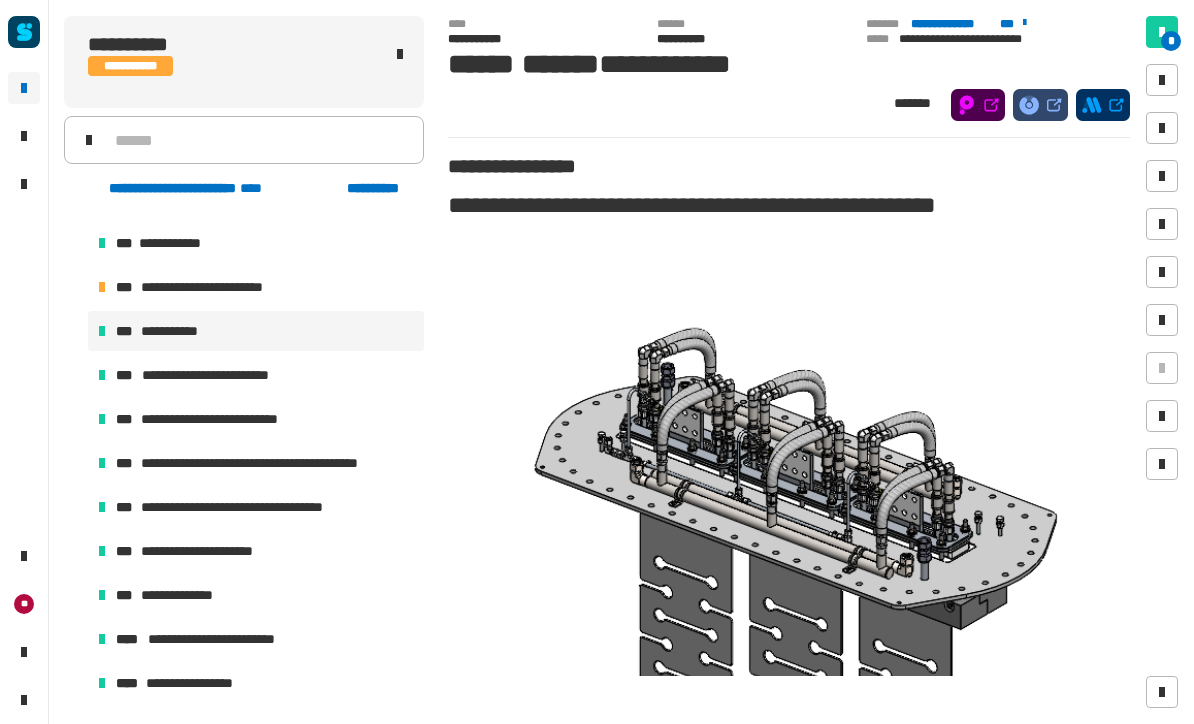 click on "**********" at bounding box center (256, 287) 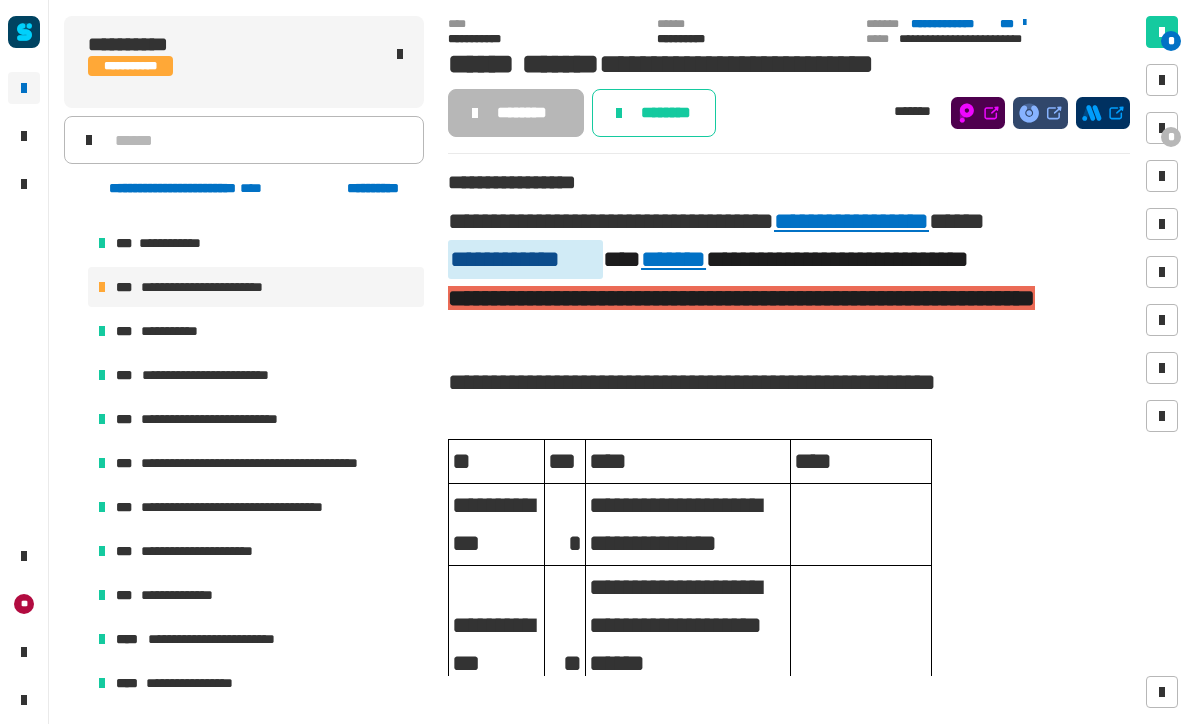 click on "*" at bounding box center [1162, 128] 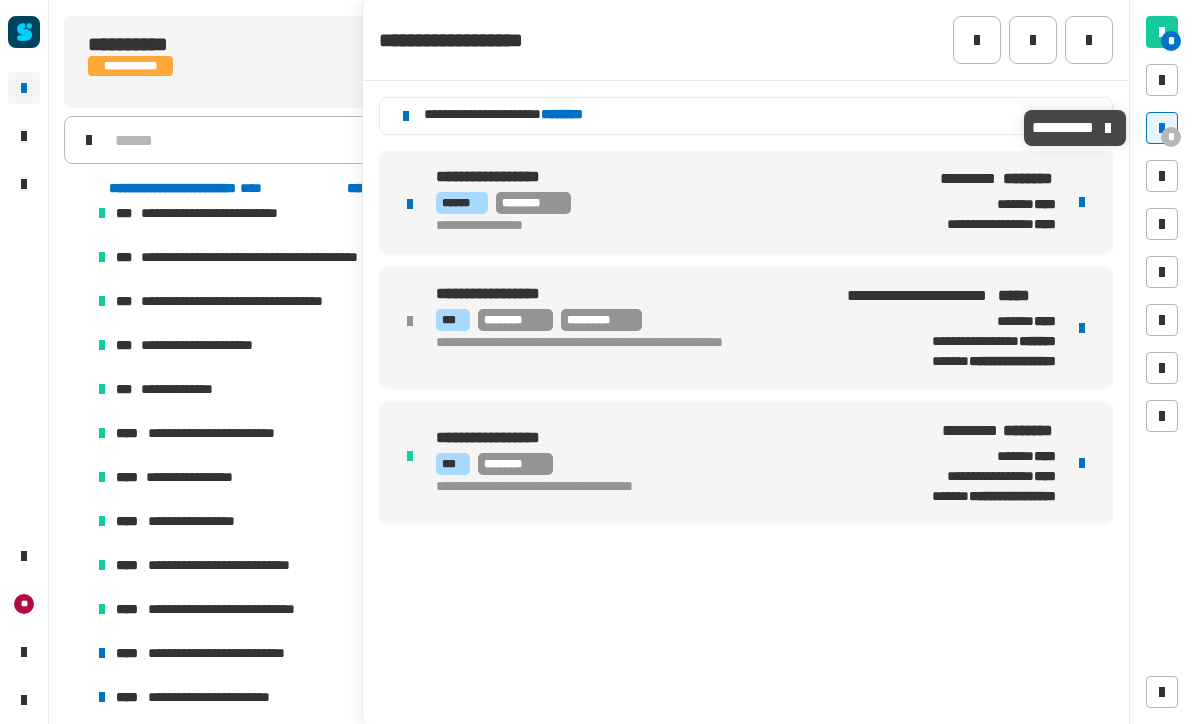 scroll, scrollTop: 606, scrollLeft: 0, axis: vertical 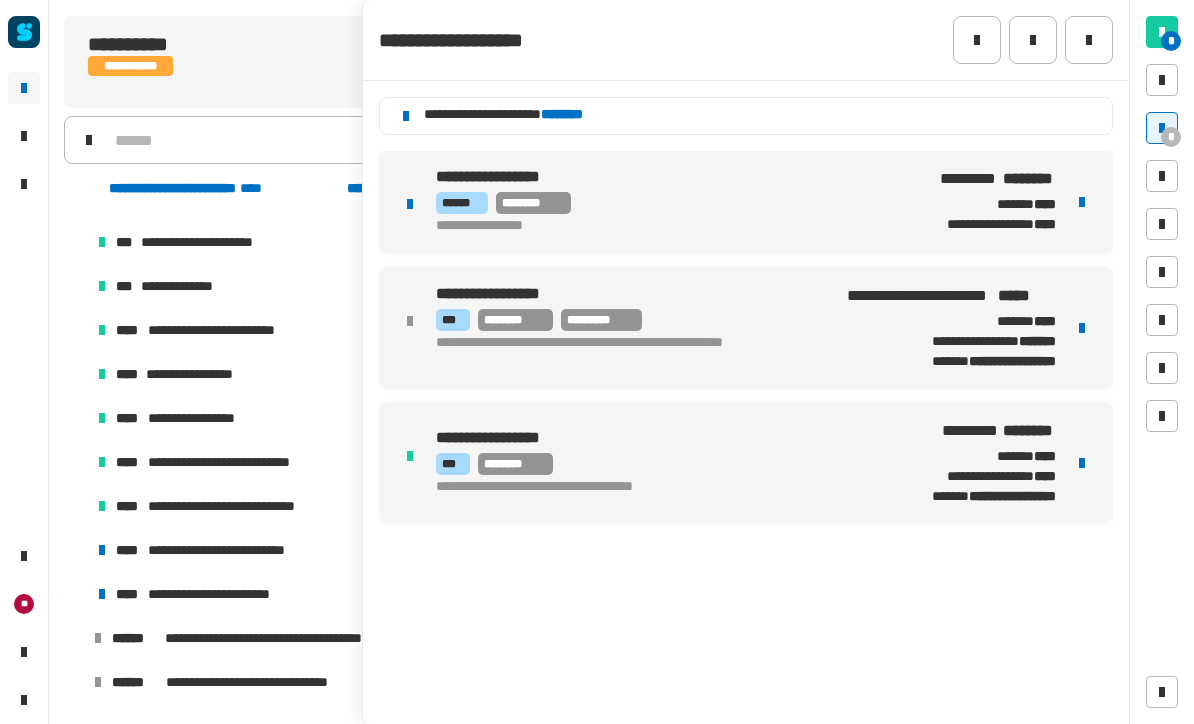 click on "**********" at bounding box center [227, 550] 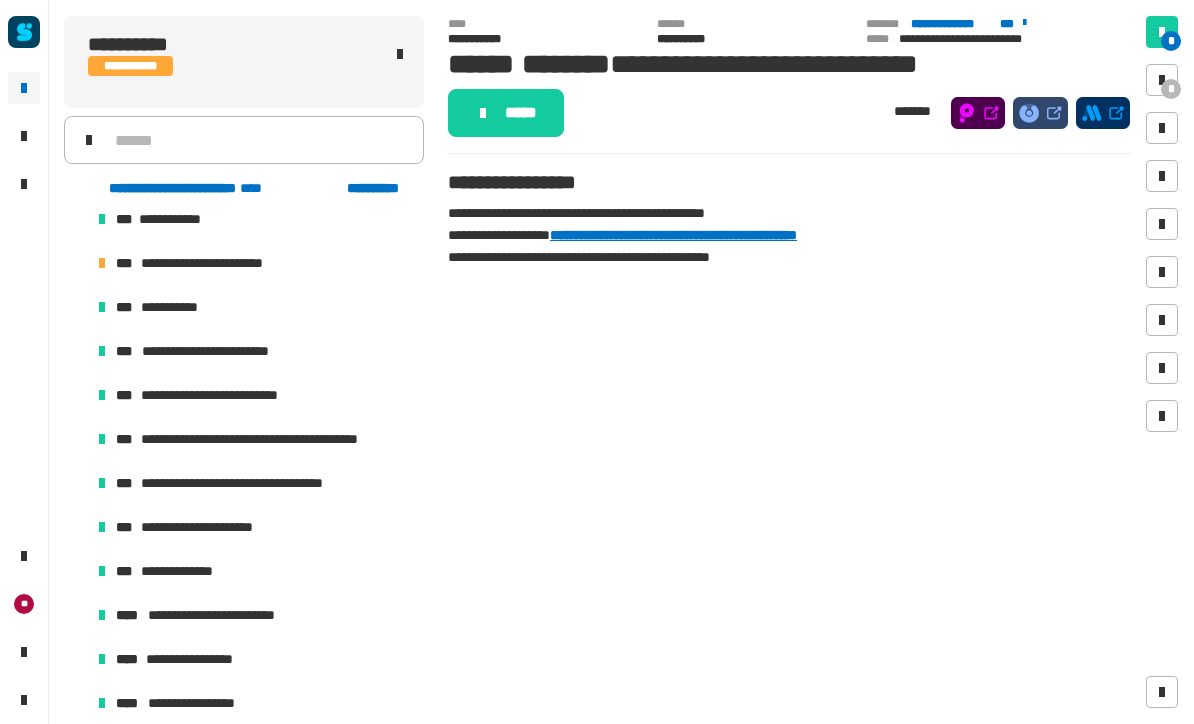 scroll, scrollTop: 286, scrollLeft: 0, axis: vertical 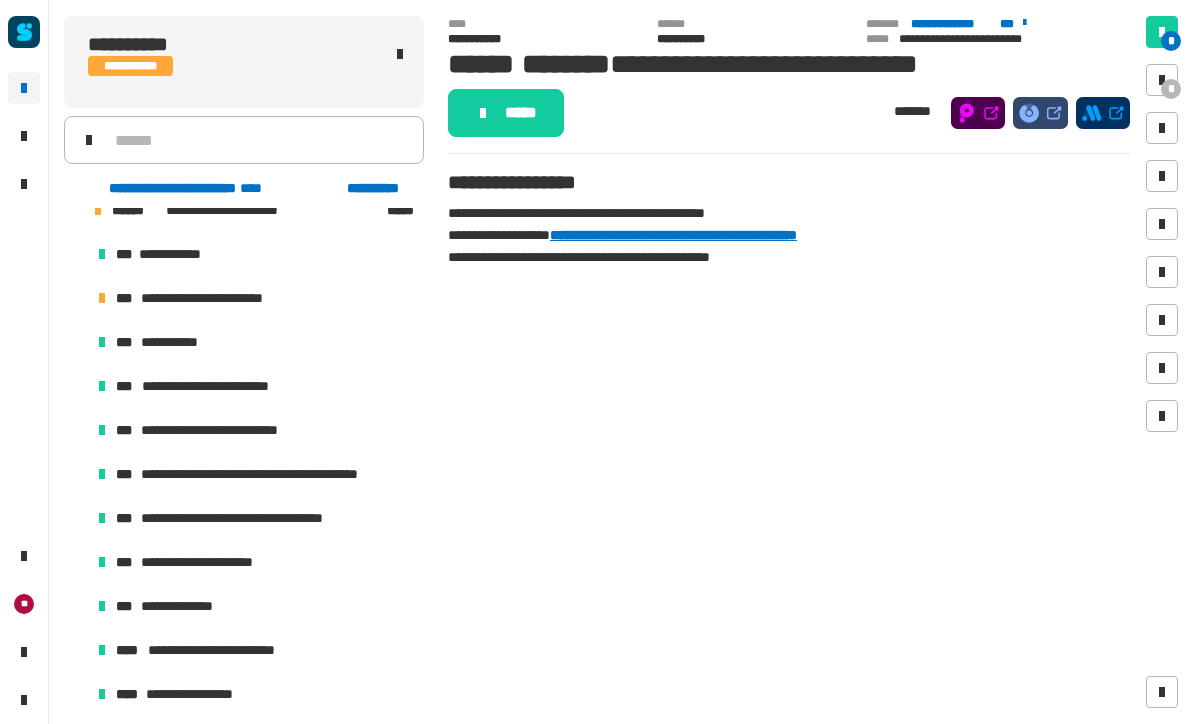 click on "**********" at bounding box center (256, 254) 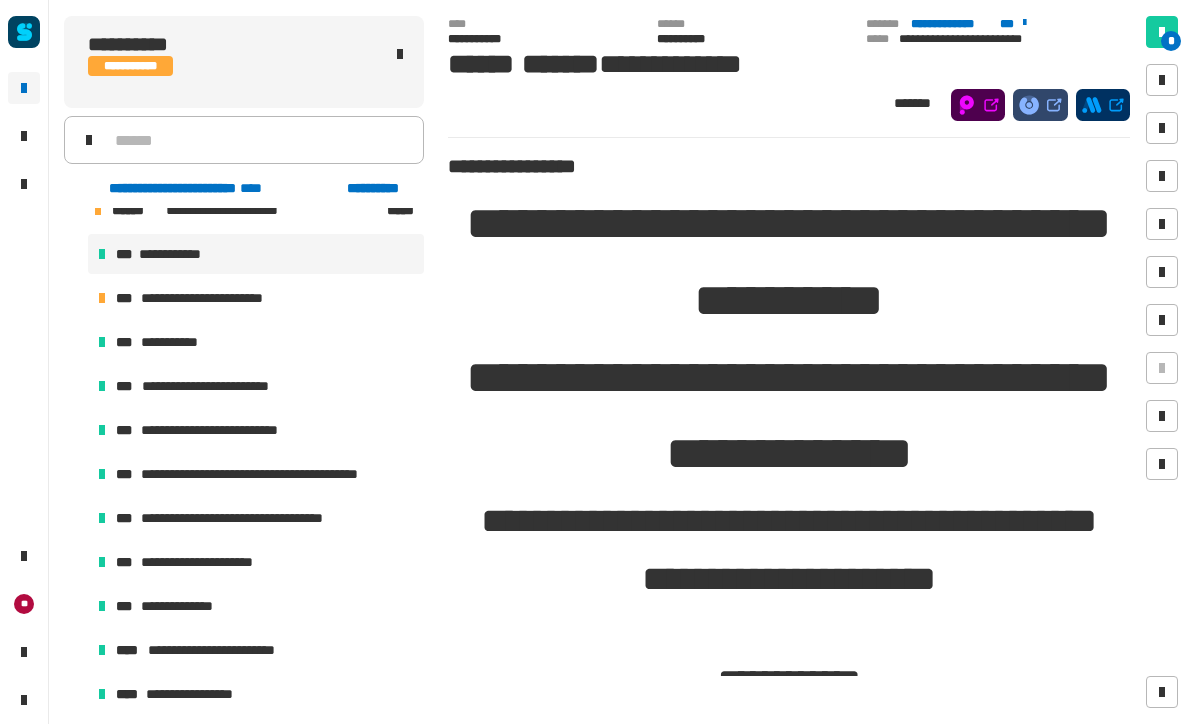 click on "**********" at bounding box center (256, 298) 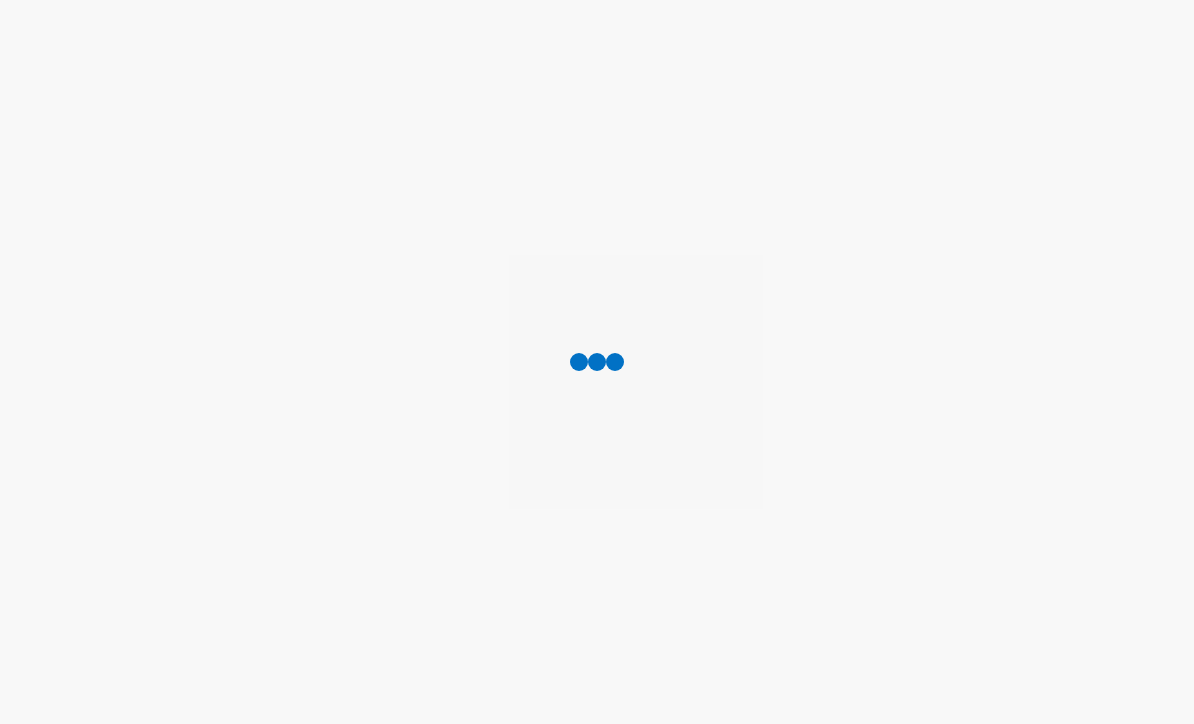 scroll, scrollTop: 0, scrollLeft: 0, axis: both 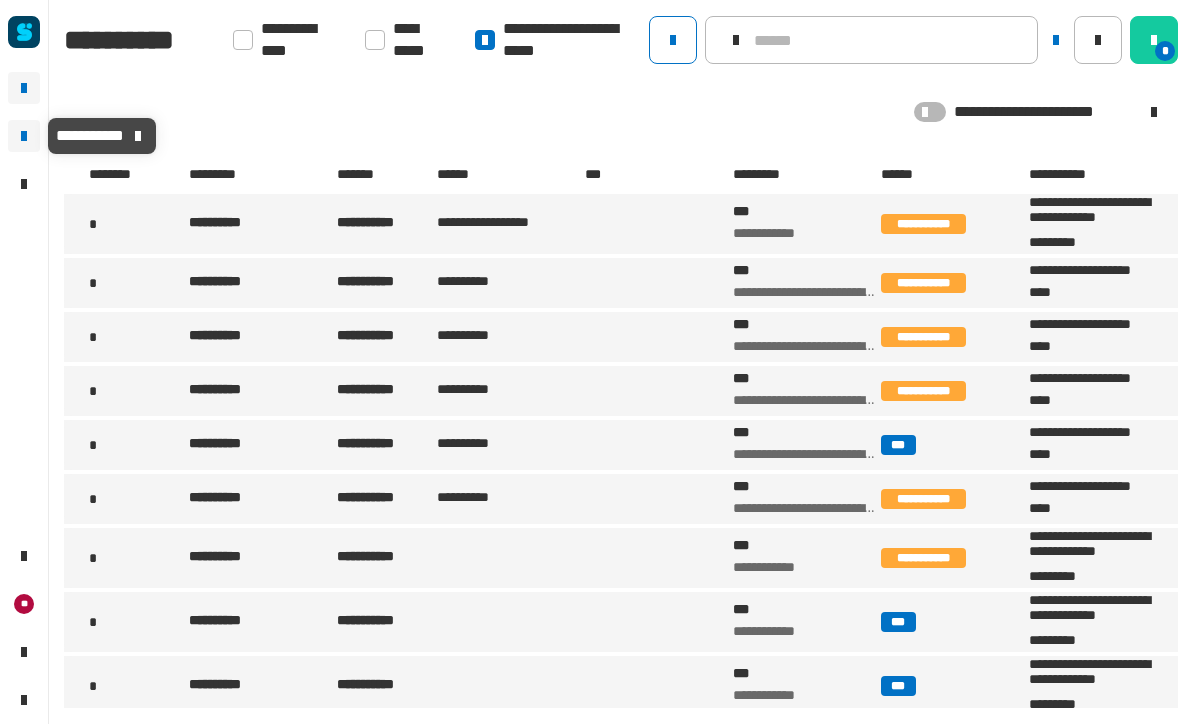click 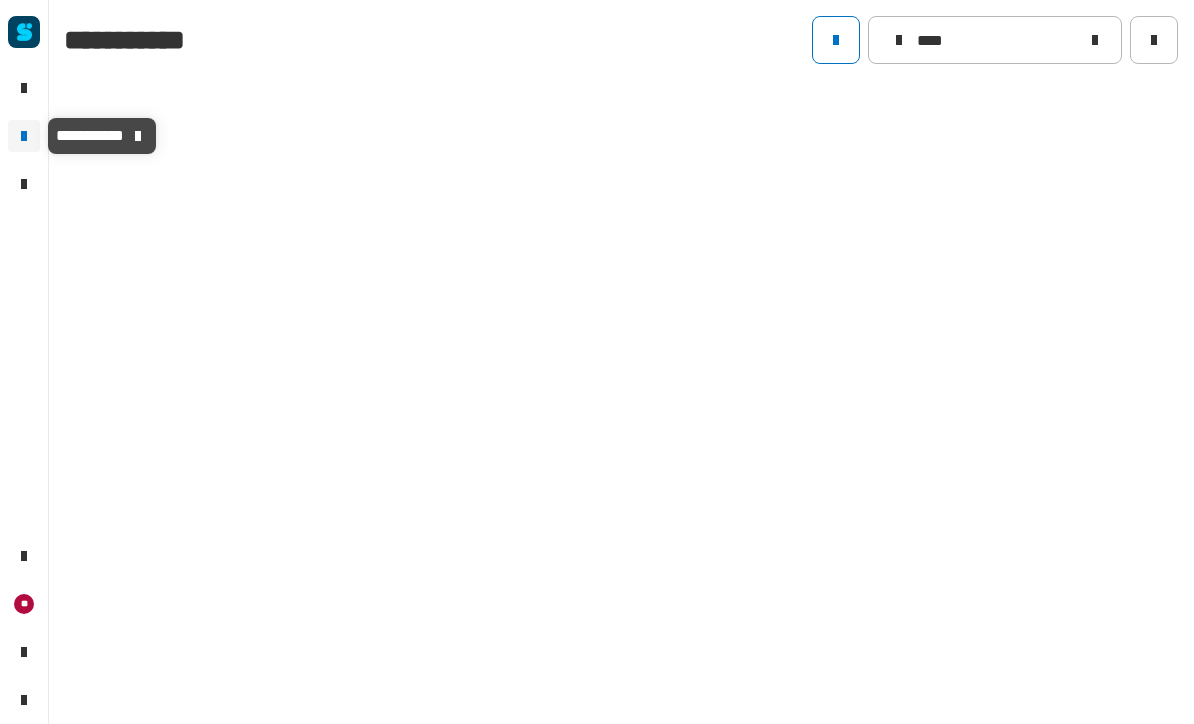 type on "****" 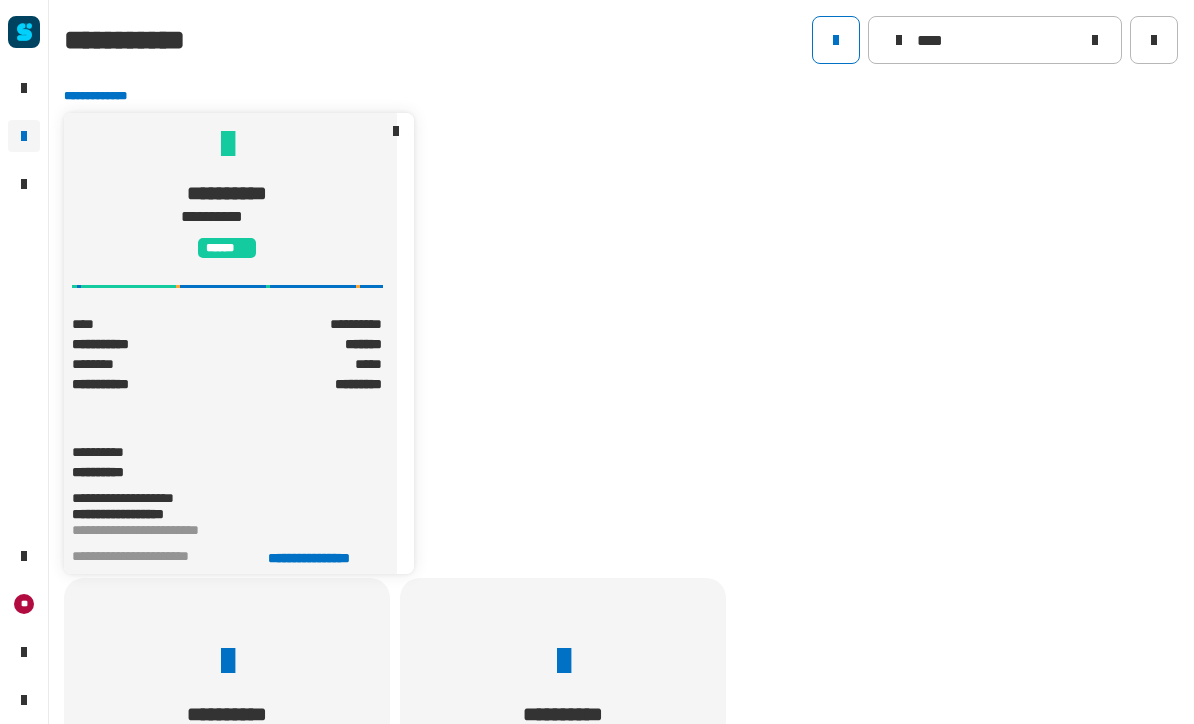 click on "**********" 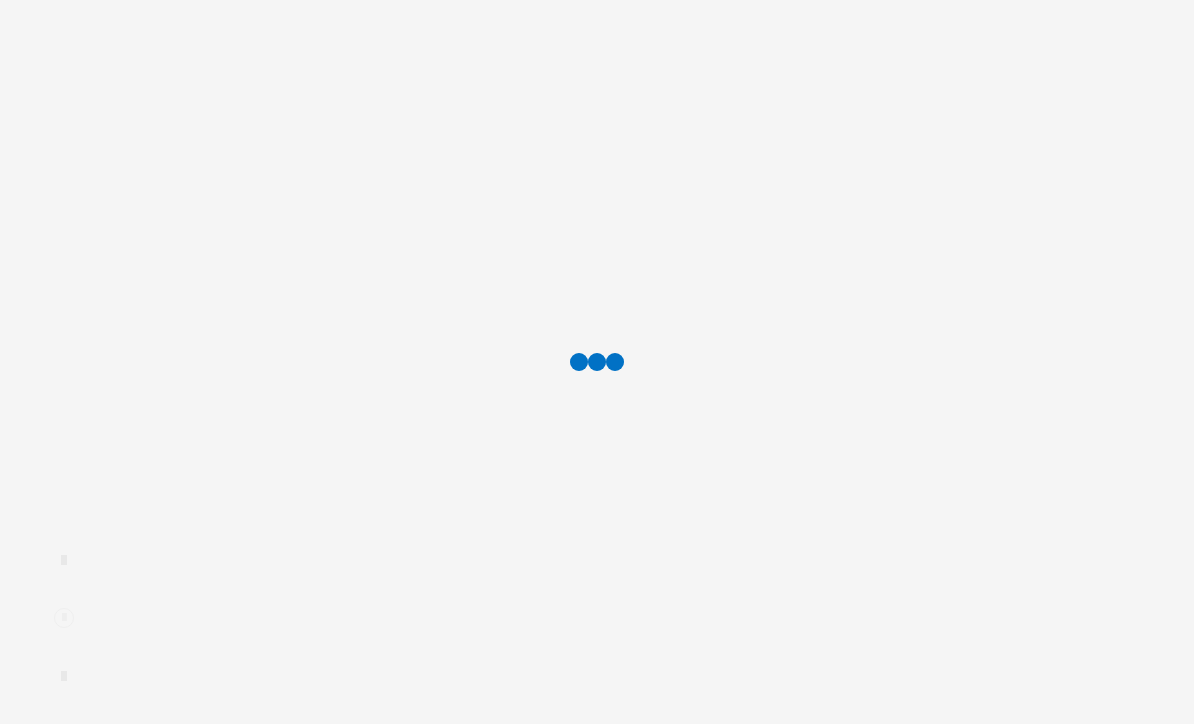 scroll, scrollTop: 0, scrollLeft: 0, axis: both 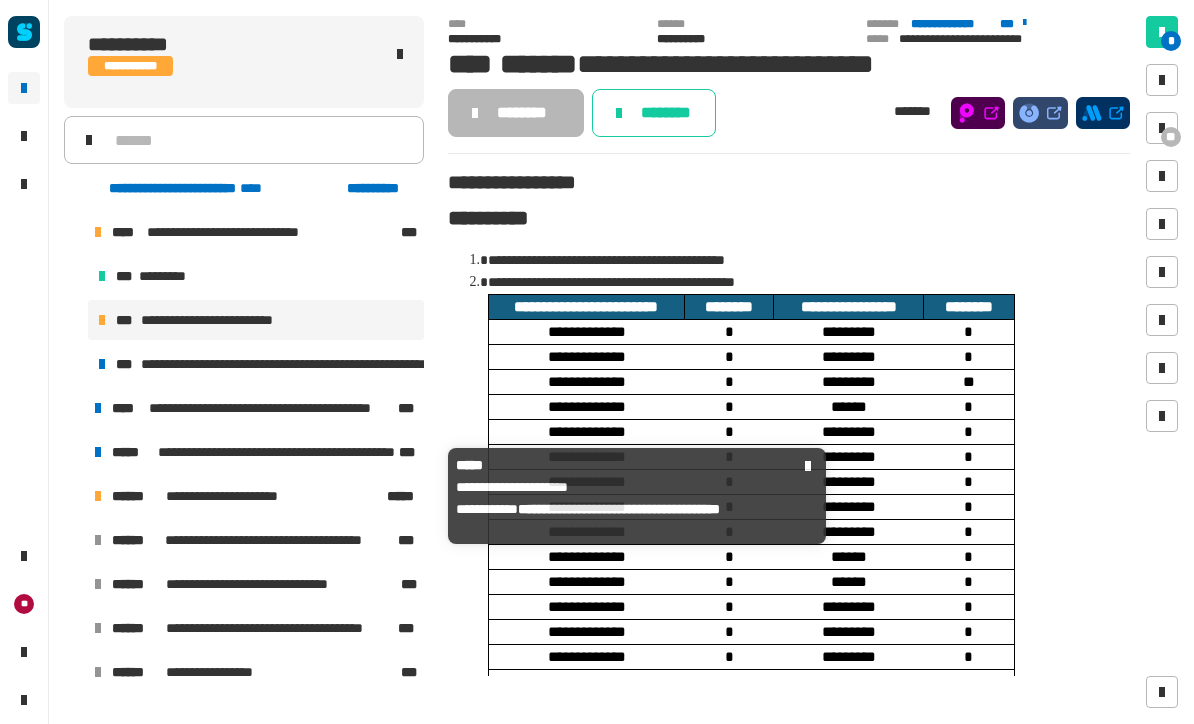 click on "**********" at bounding box center [247, 496] 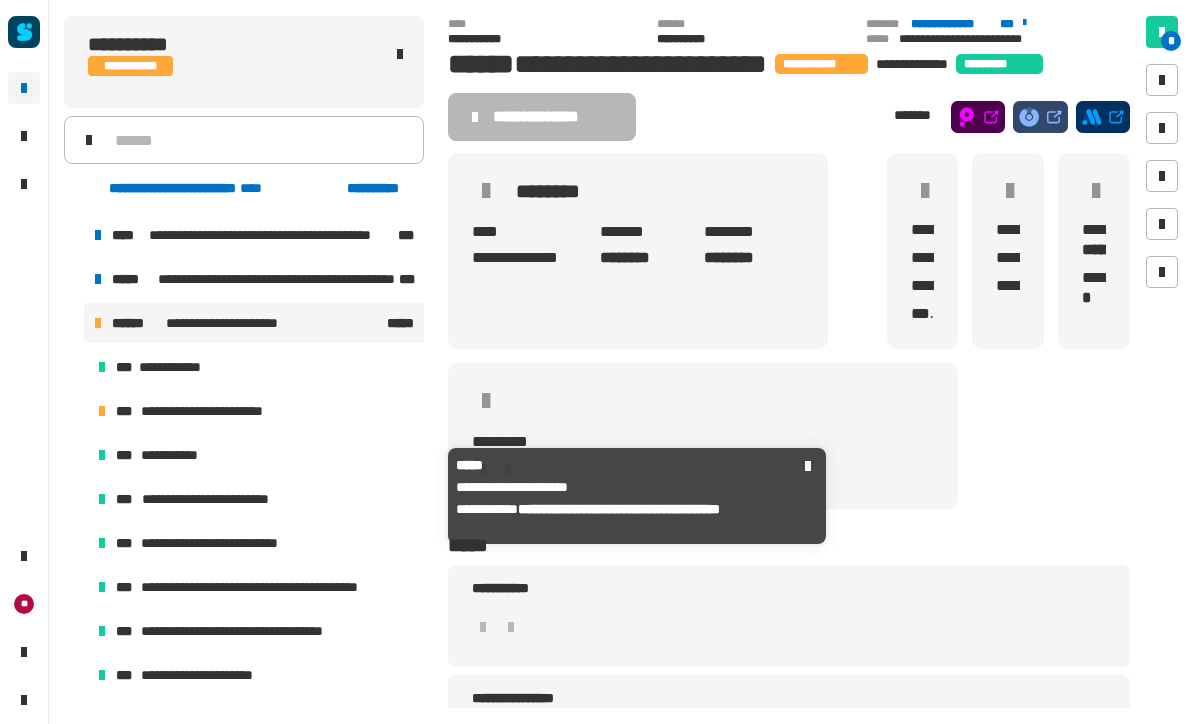scroll, scrollTop: 181, scrollLeft: 0, axis: vertical 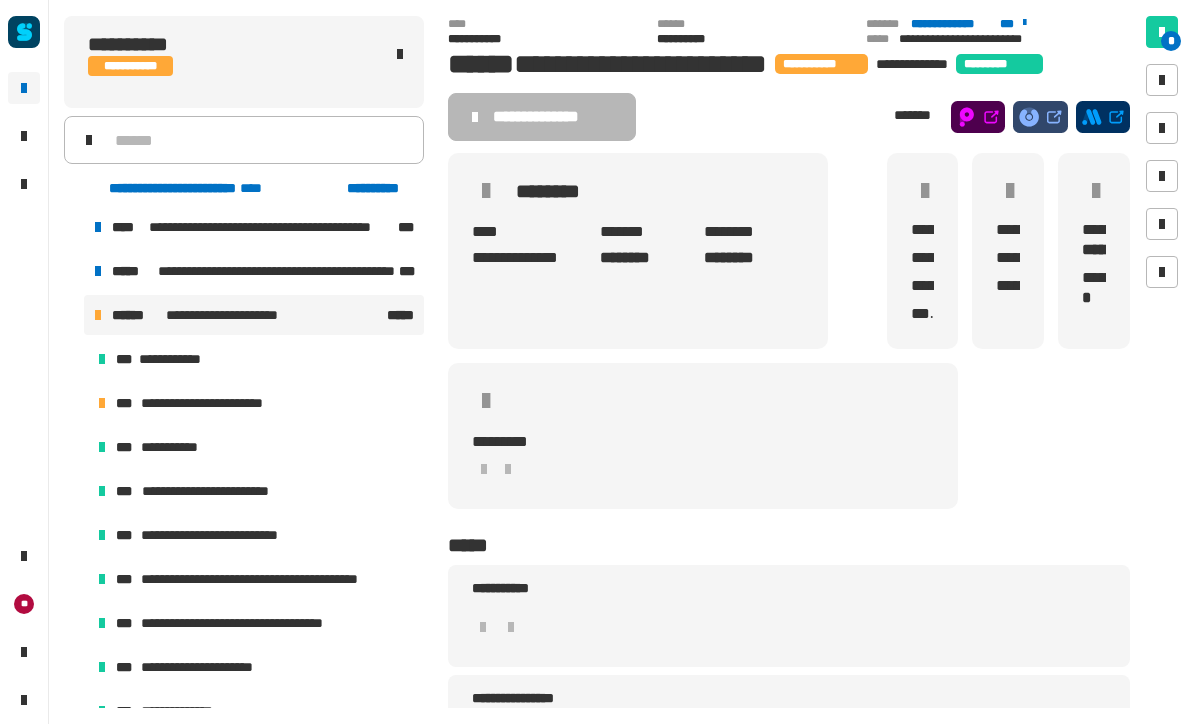 click on "**********" at bounding box center (256, 403) 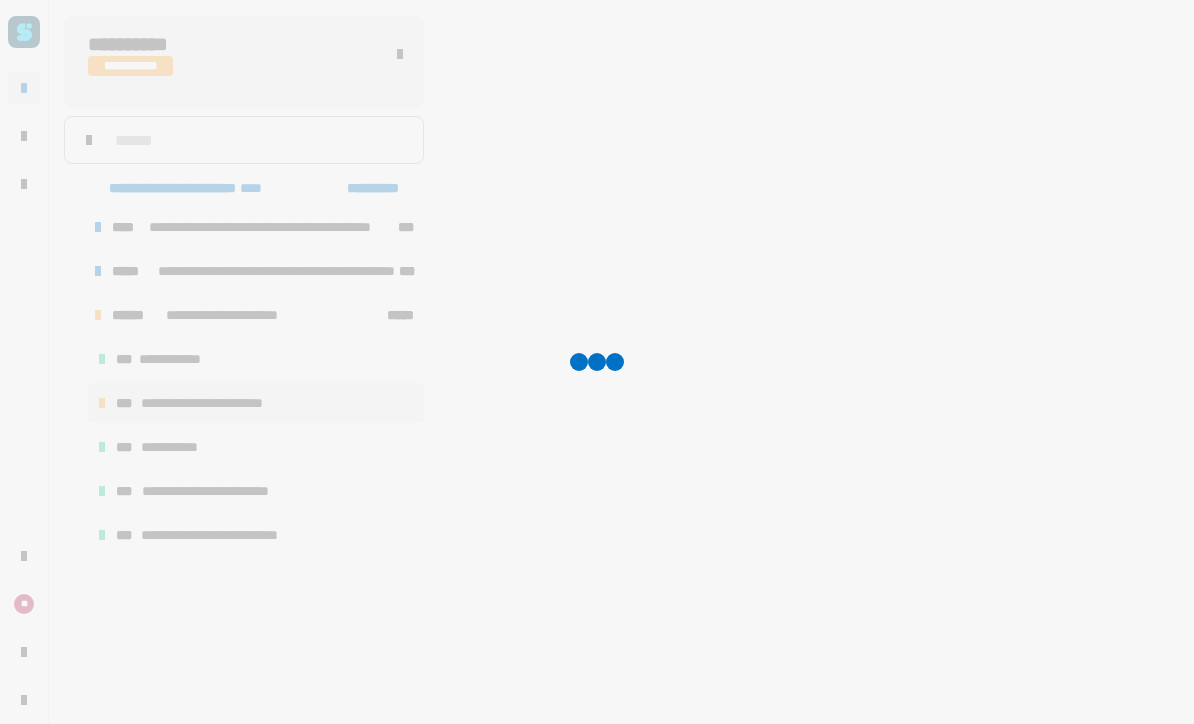 scroll, scrollTop: 0, scrollLeft: 0, axis: both 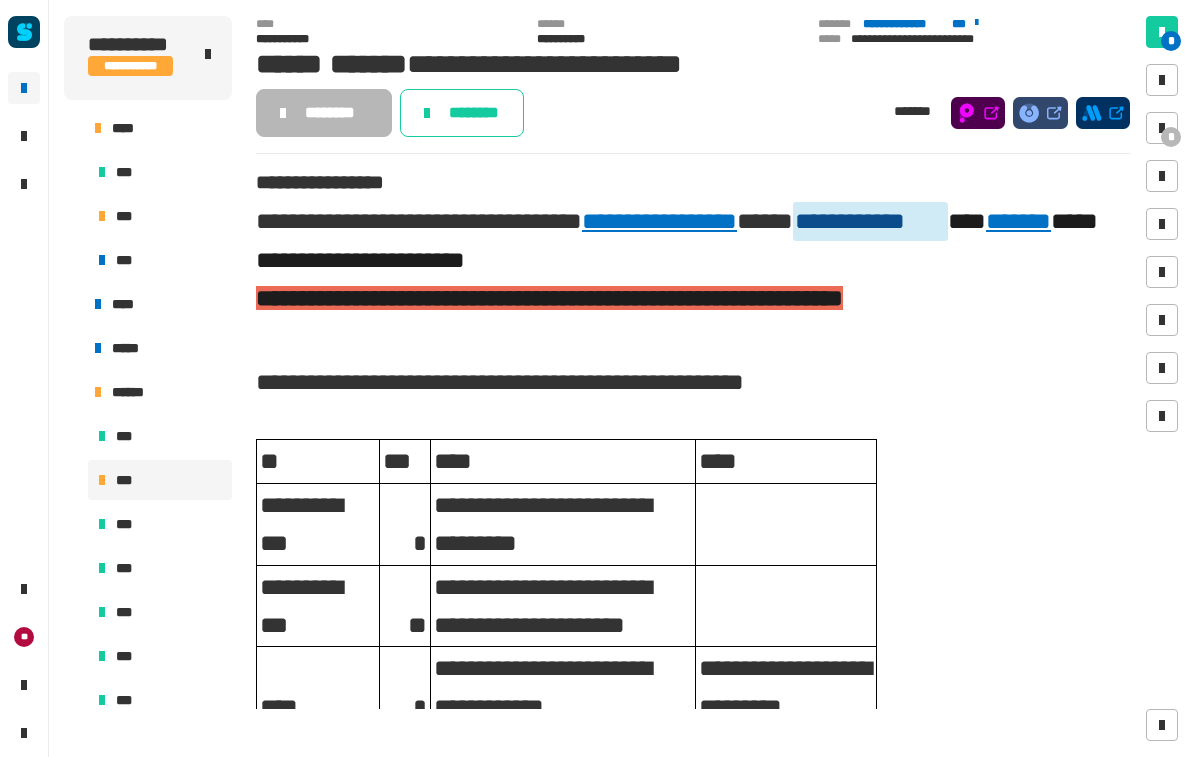 click 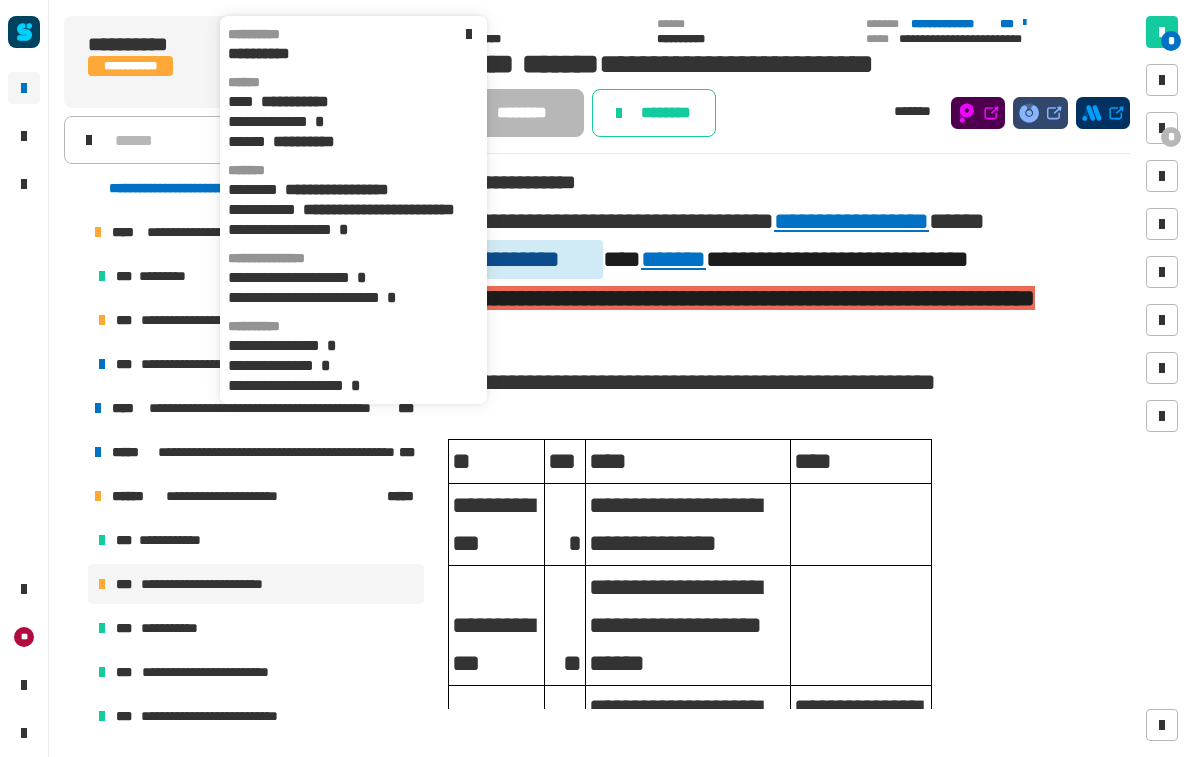 click 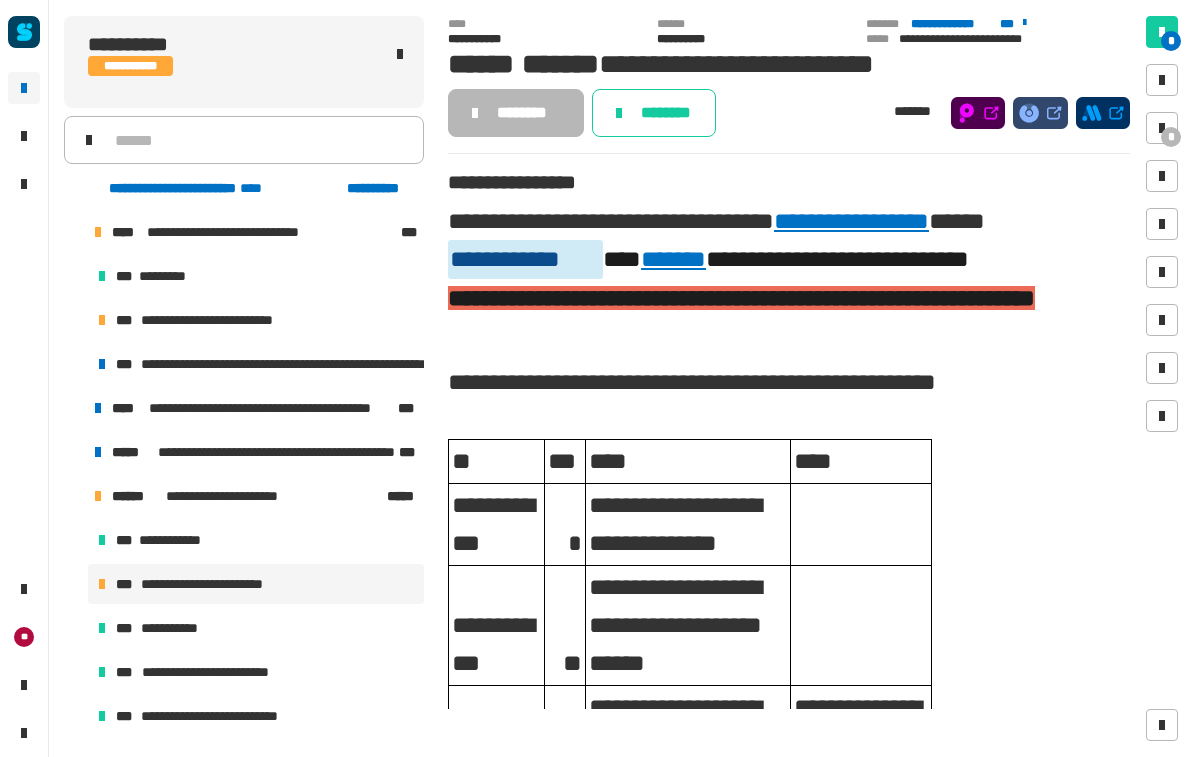 click on "*" at bounding box center [1171, 137] 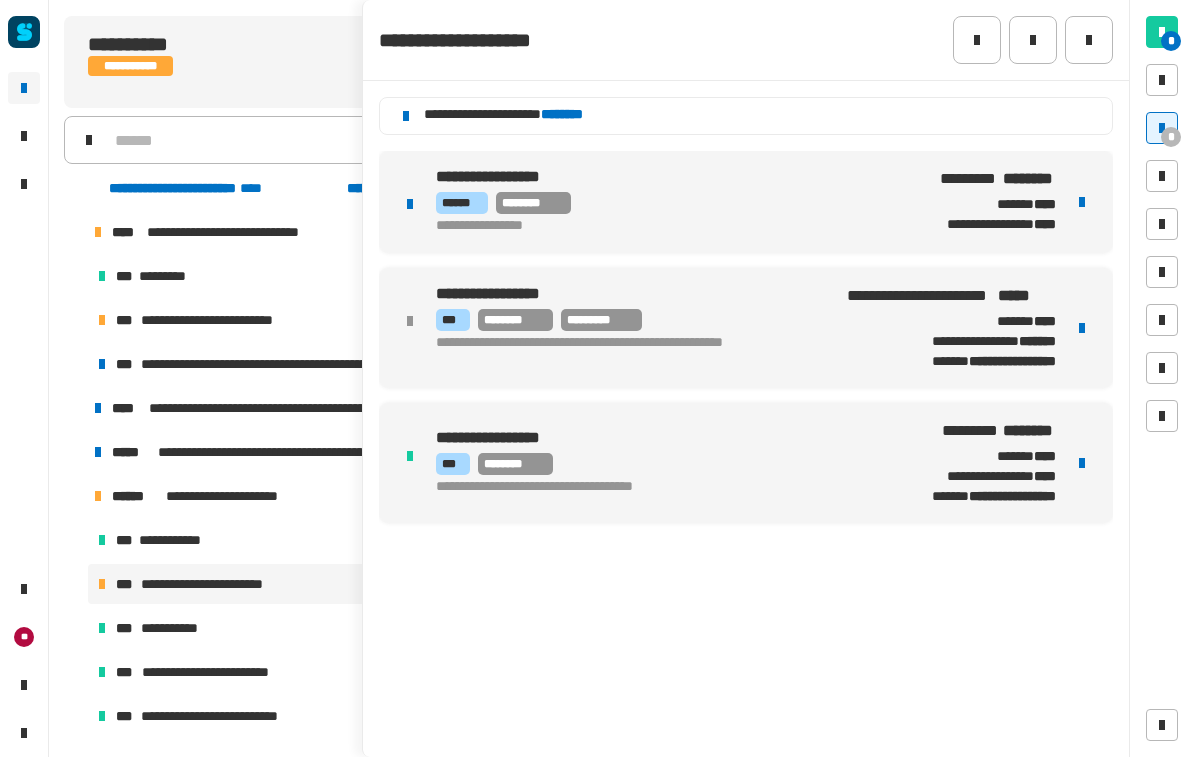 click at bounding box center [1082, 202] 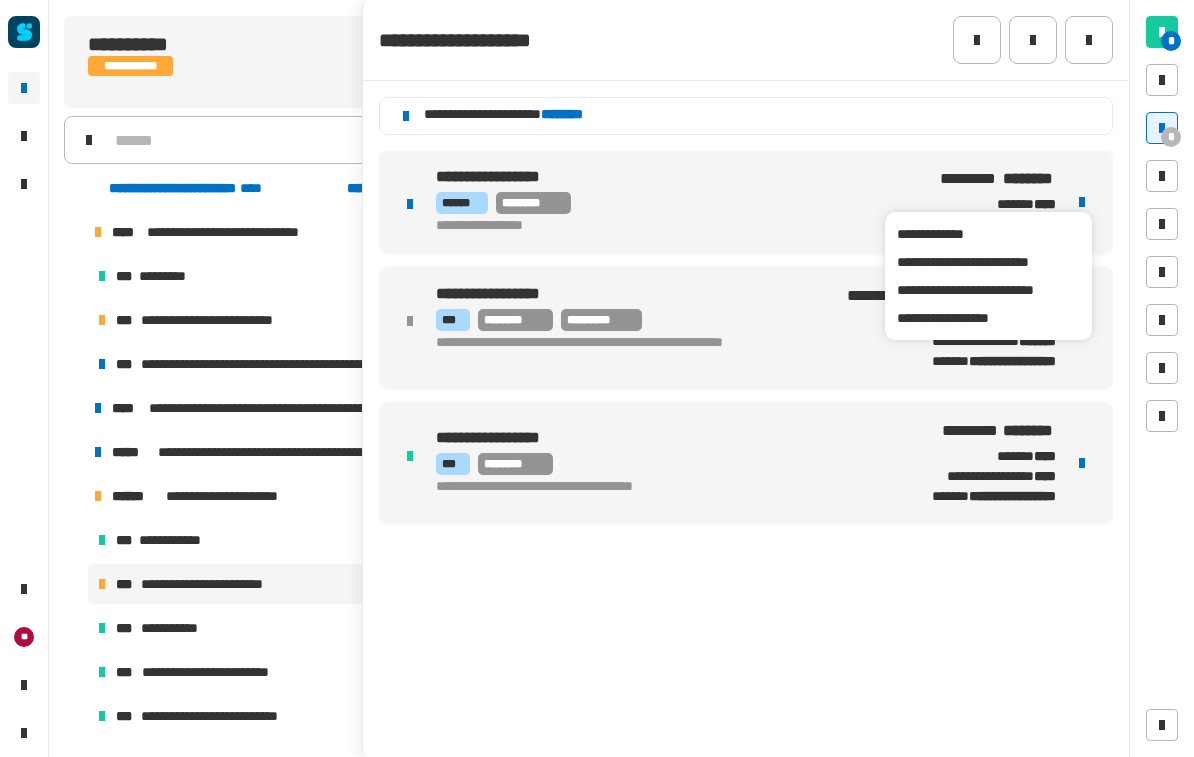 click on "**********" at bounding box center (988, 290) 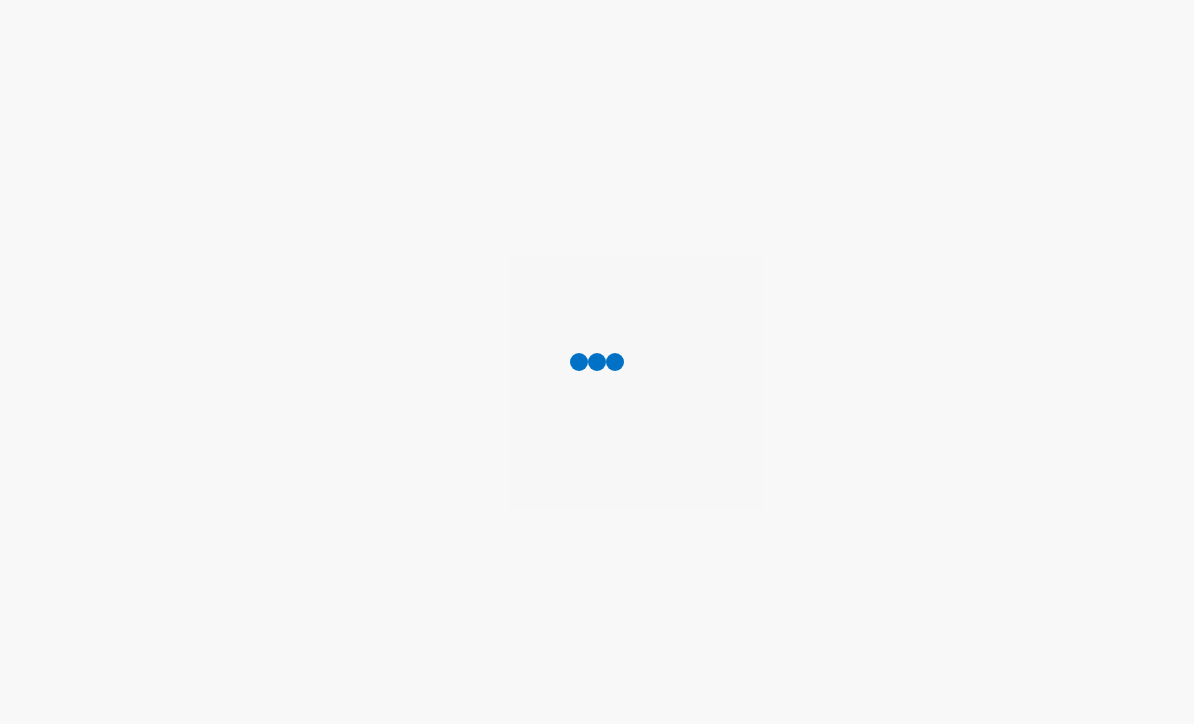 scroll, scrollTop: 0, scrollLeft: 0, axis: both 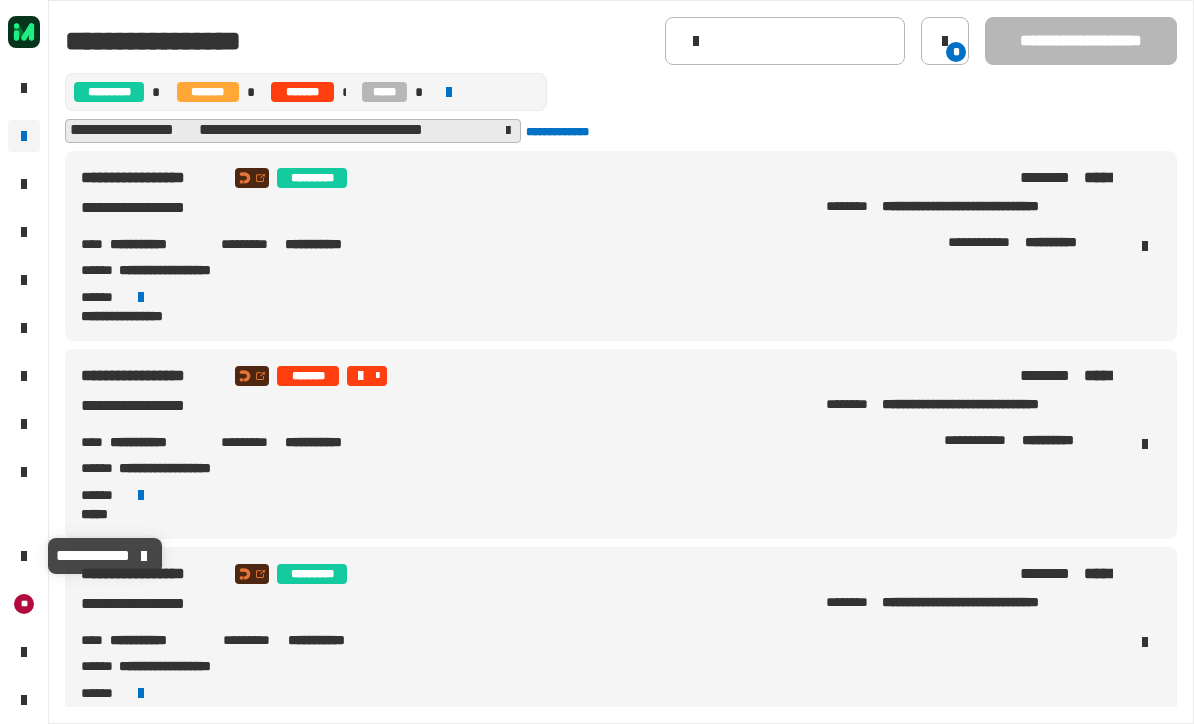 click 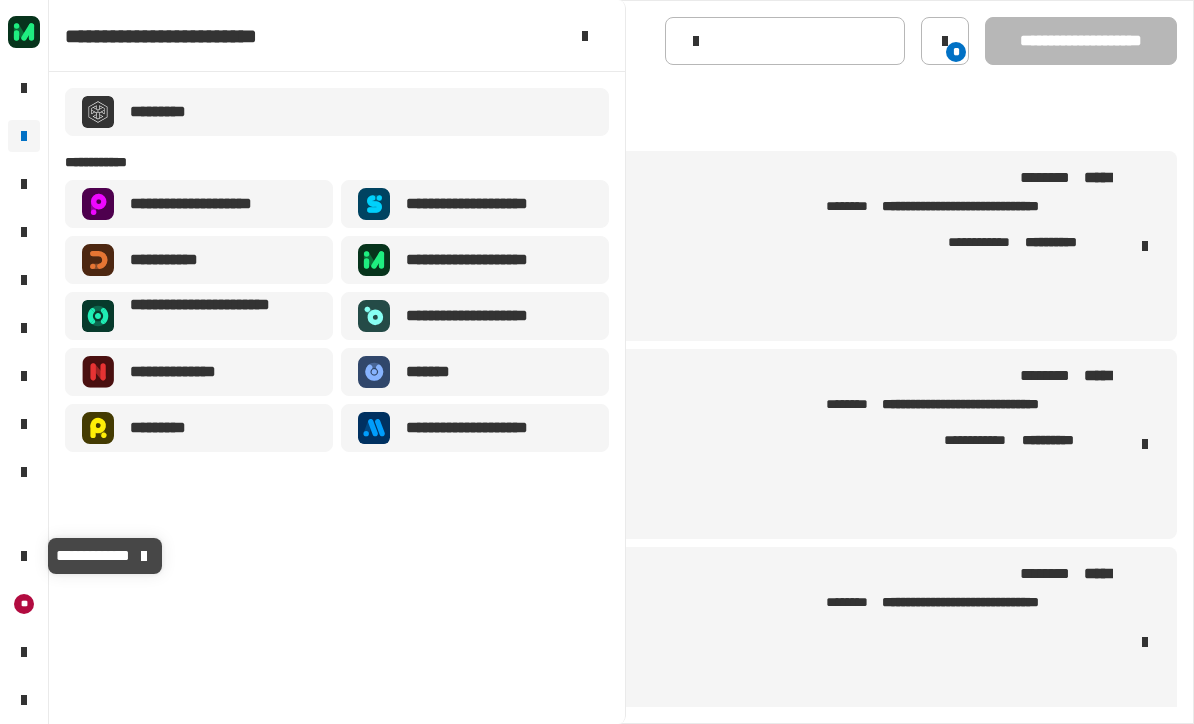 click on "**********" at bounding box center (483, 204) 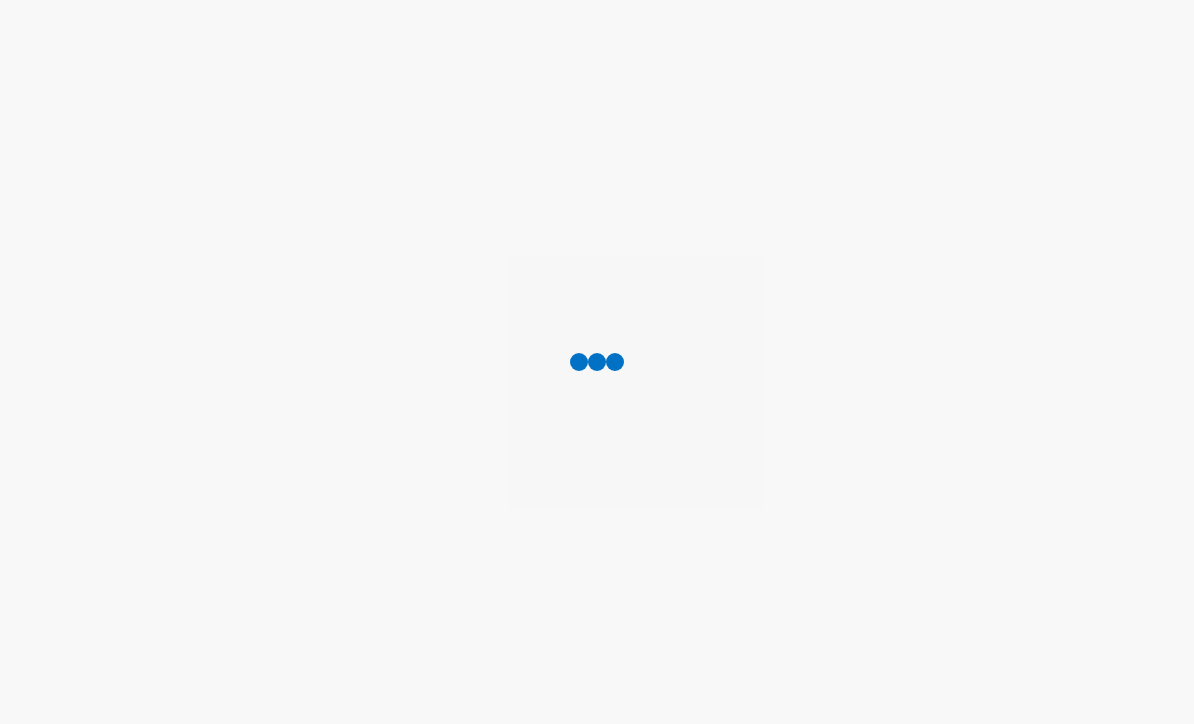 scroll, scrollTop: 0, scrollLeft: 0, axis: both 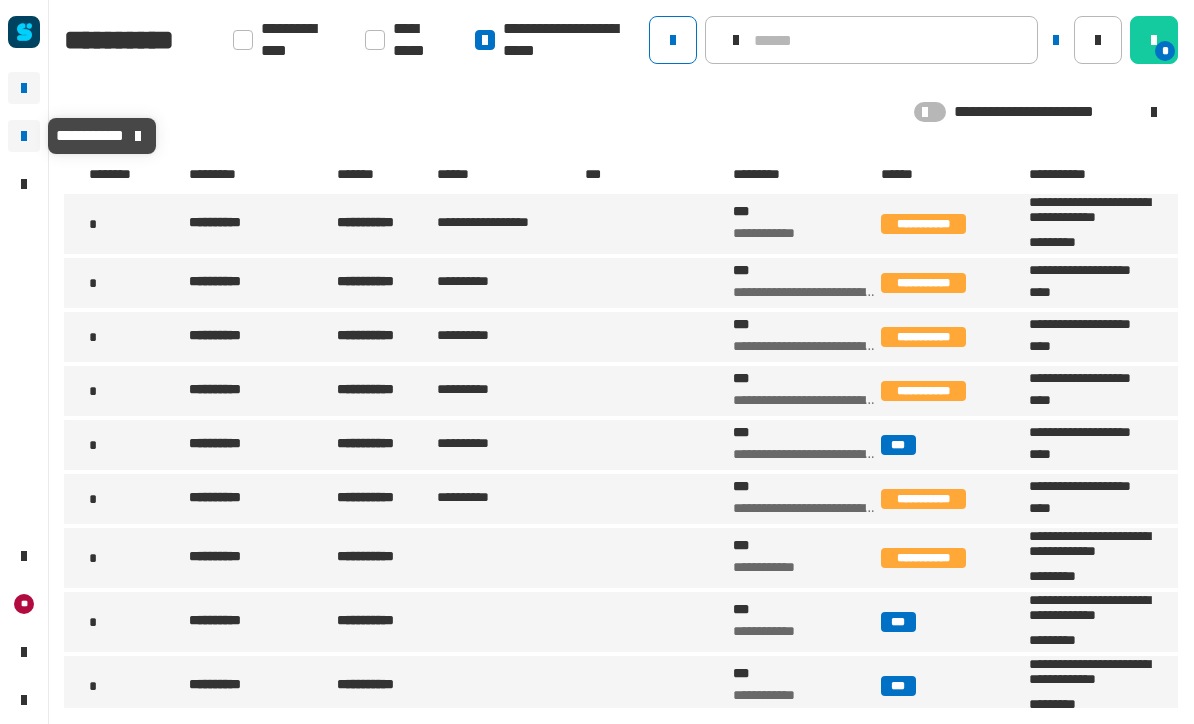 click 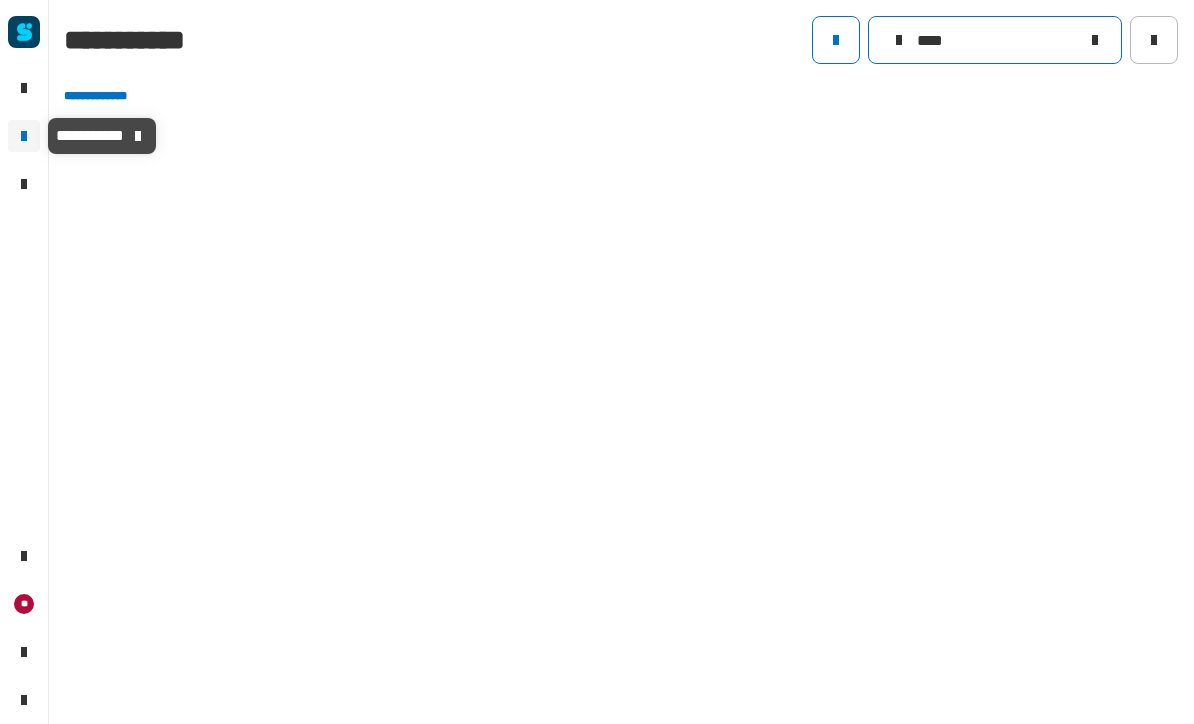 click on "****" 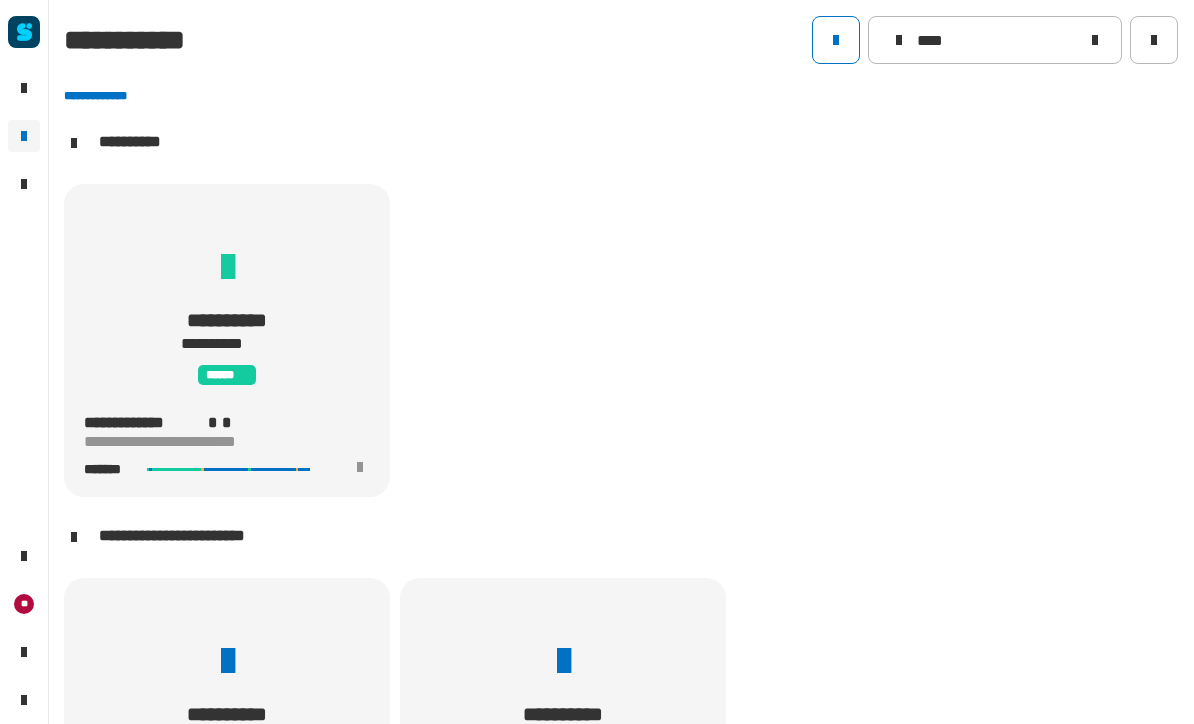 click 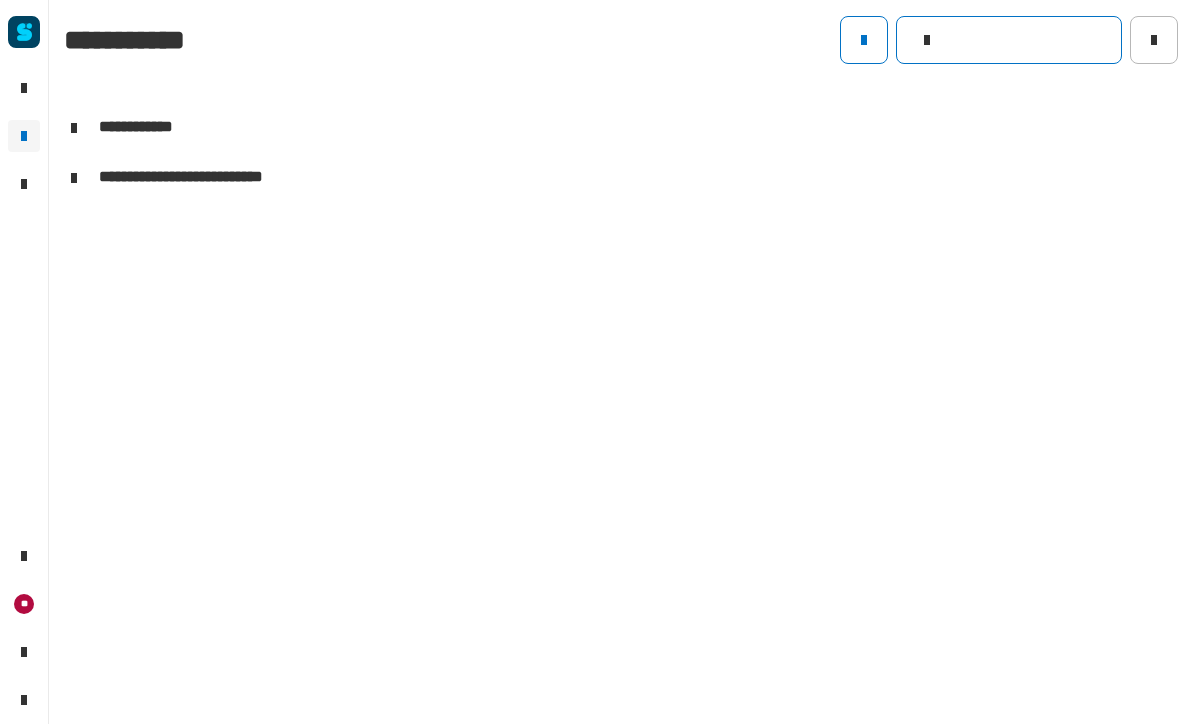 click 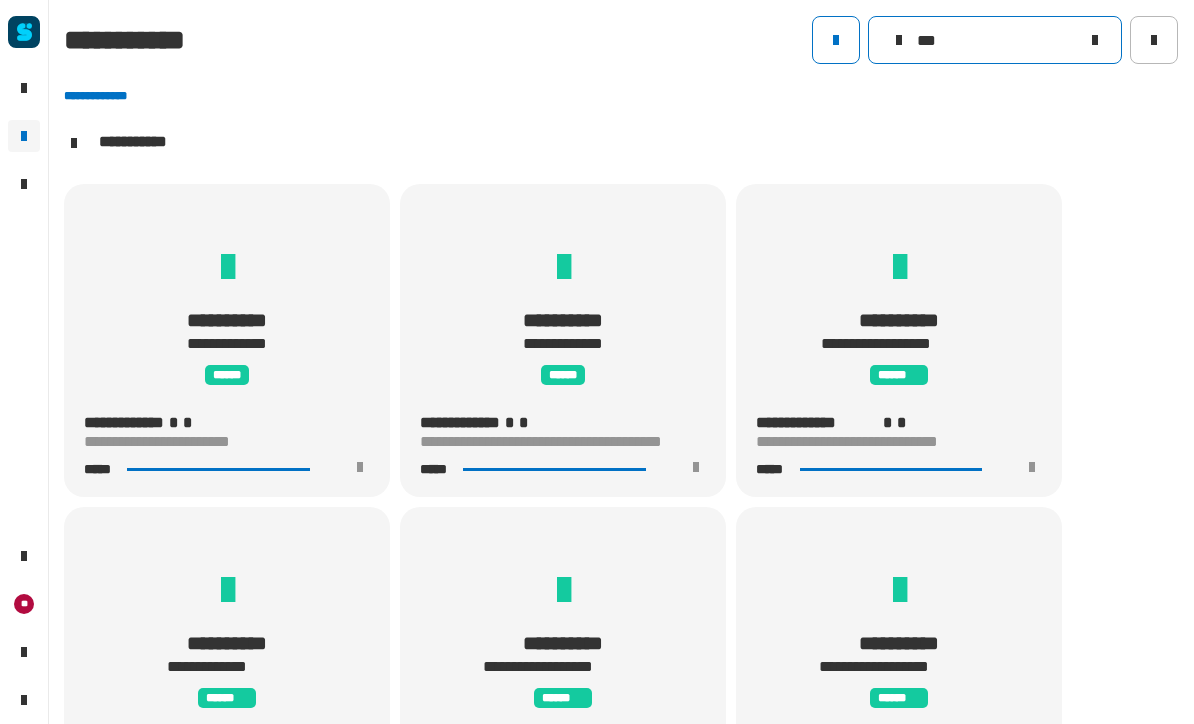 scroll, scrollTop: 1, scrollLeft: 0, axis: vertical 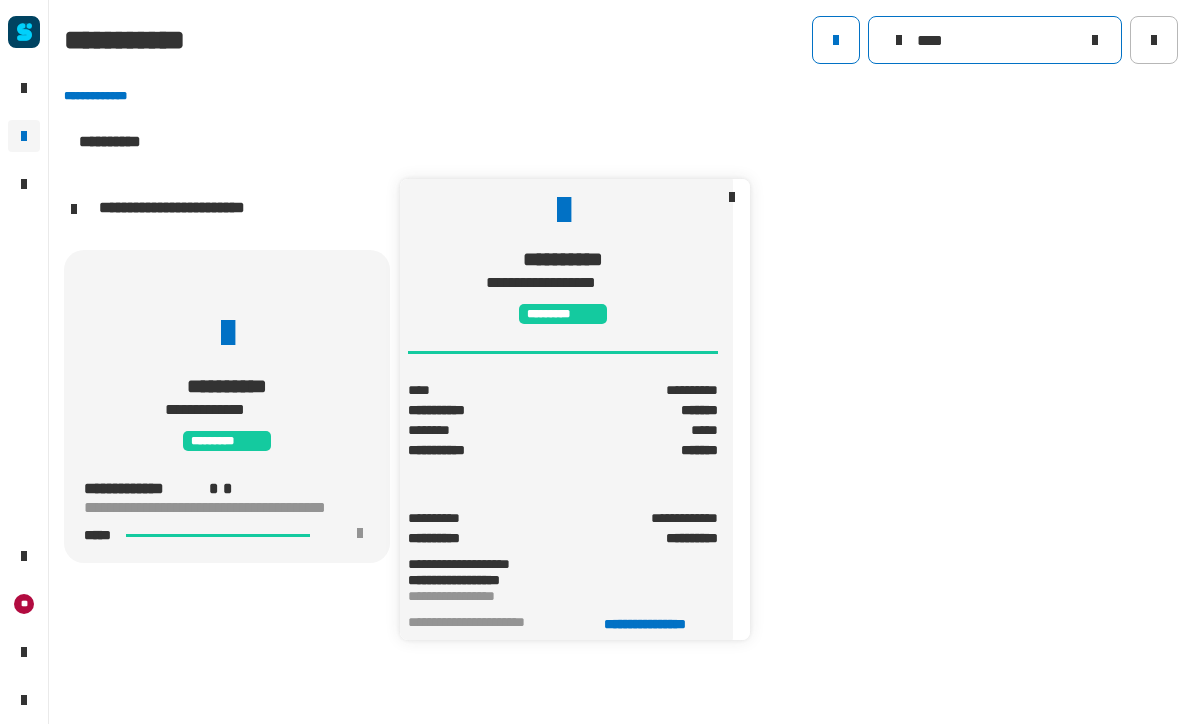 type on "****" 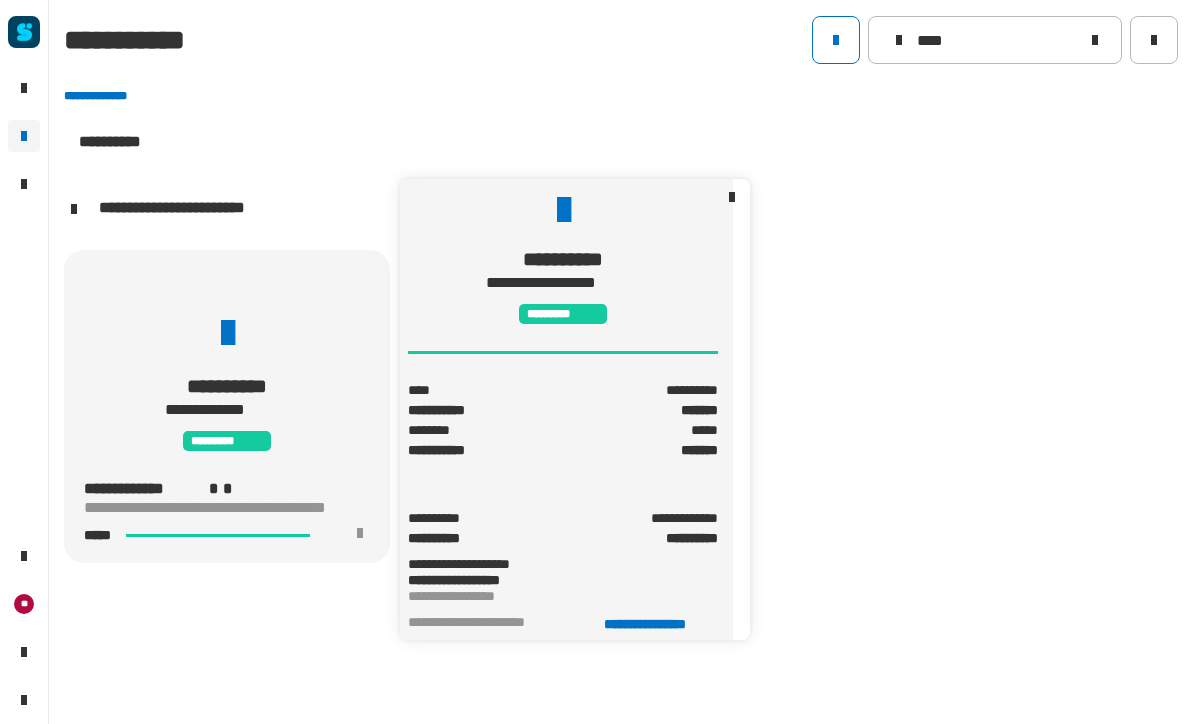 click on "**********" 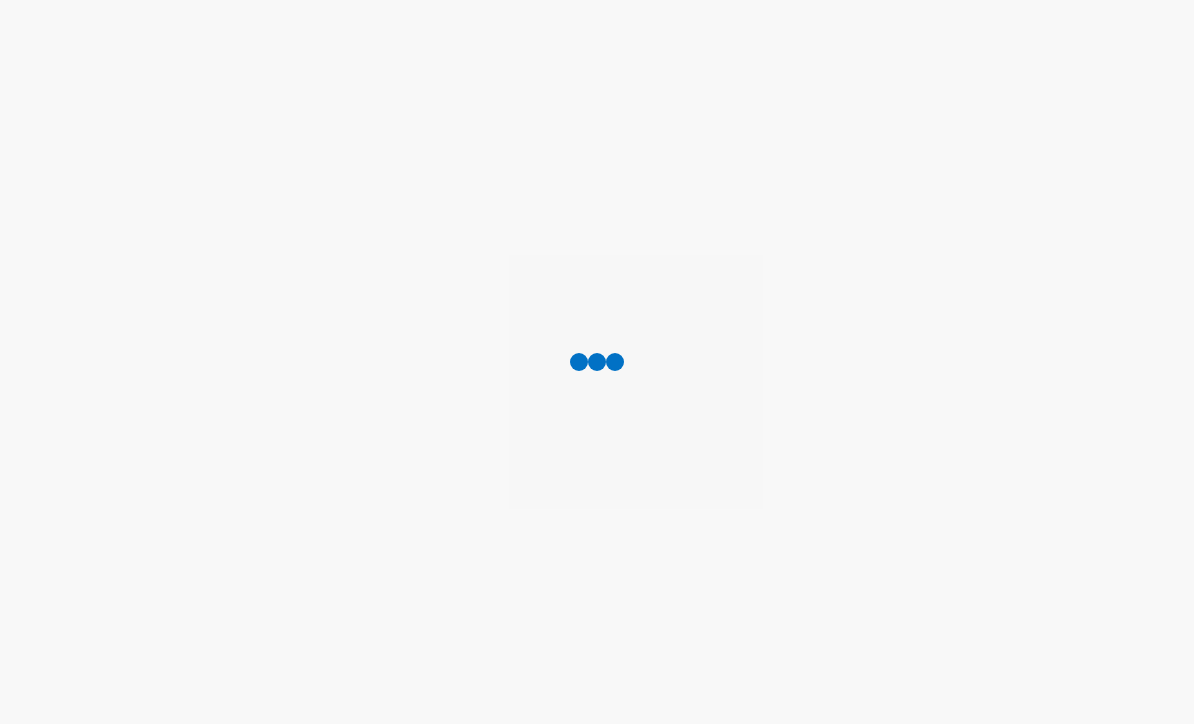 scroll, scrollTop: 0, scrollLeft: 0, axis: both 